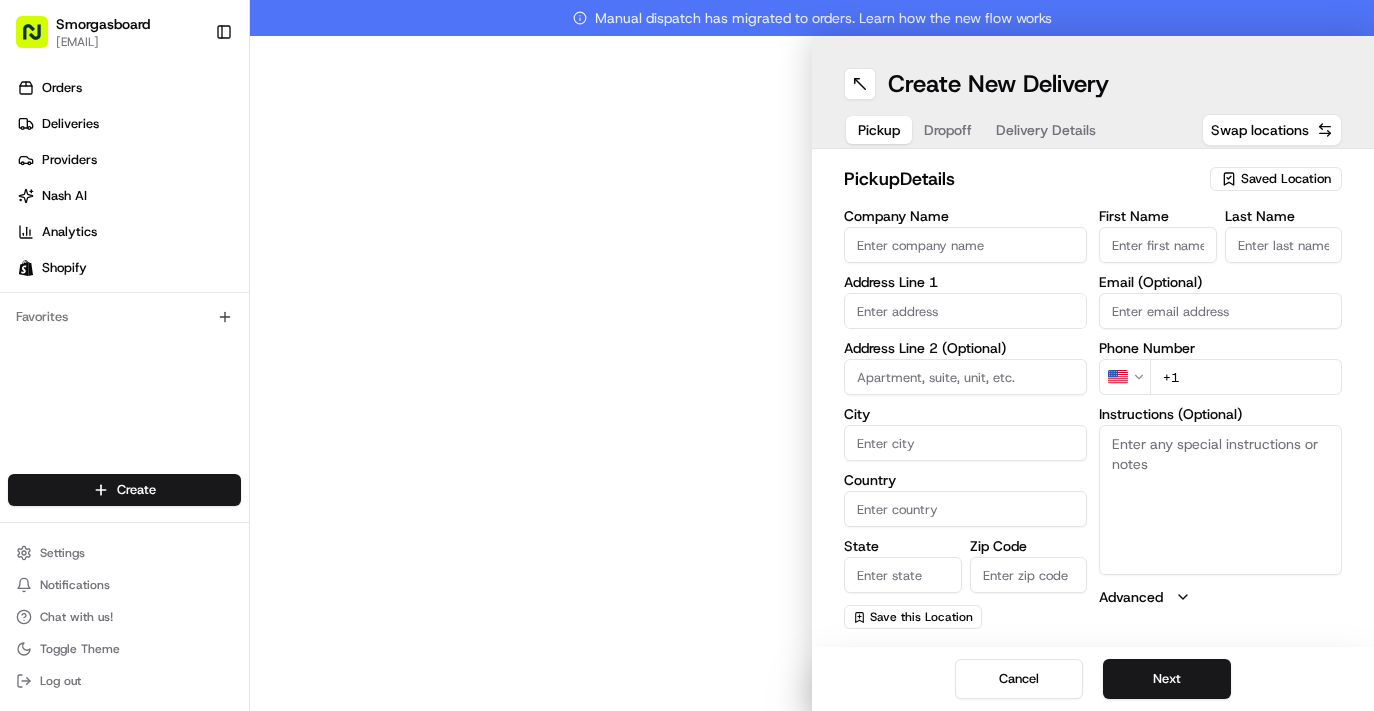 scroll, scrollTop: 0, scrollLeft: 0, axis: both 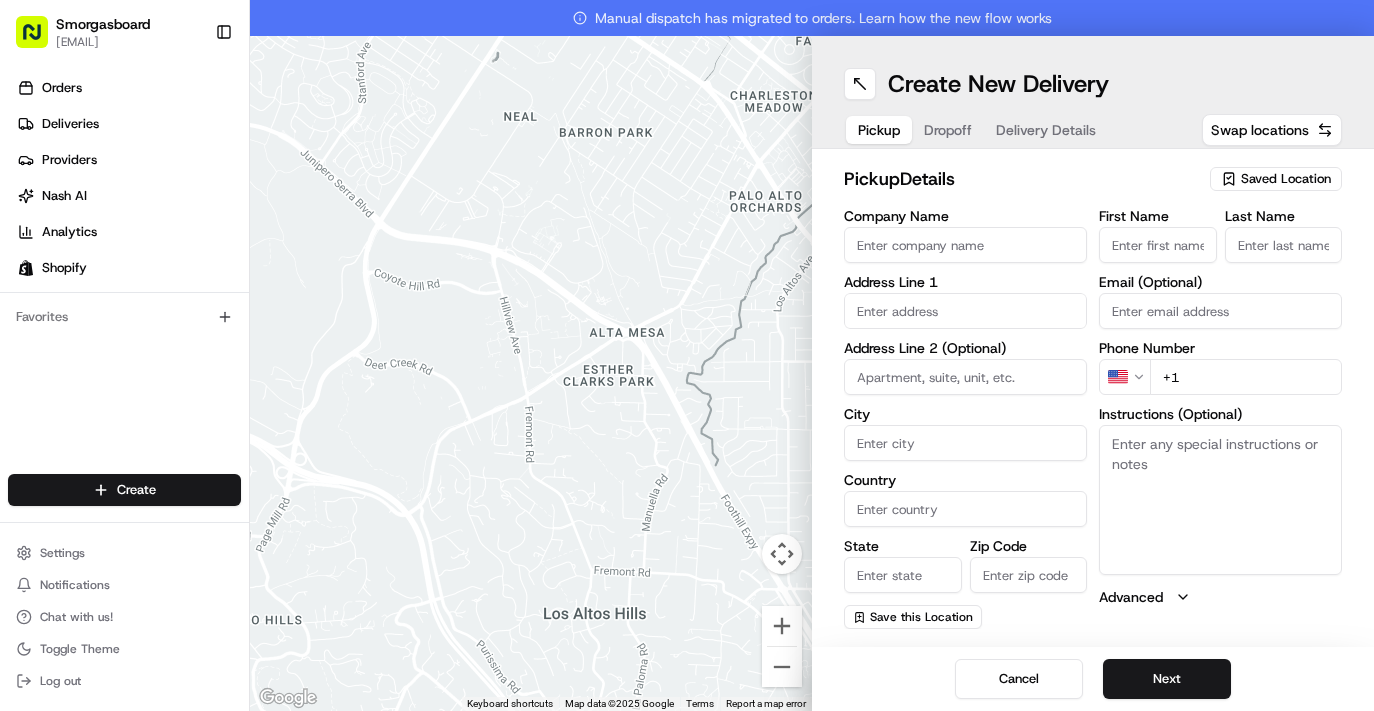 click on "Saved Location" at bounding box center (1286, 179) 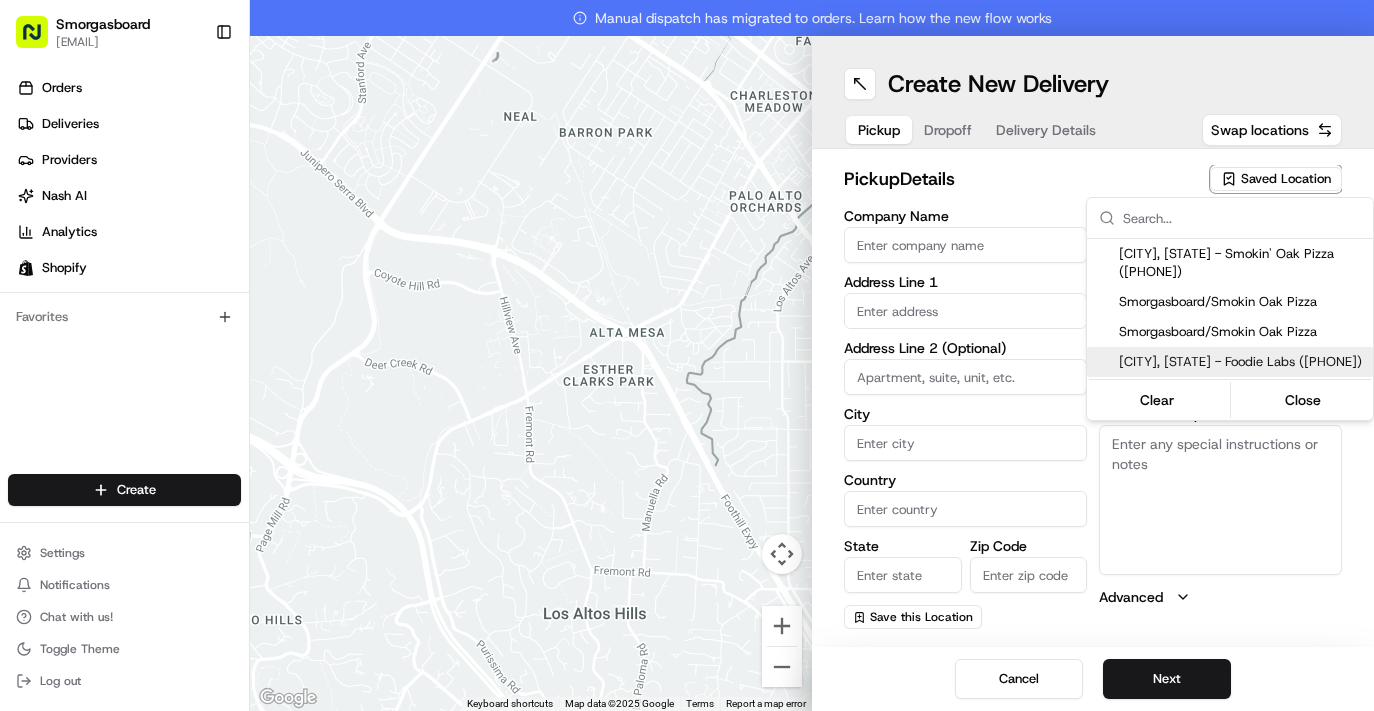 click on "[CITY], [STATE] - Foodie Labs ([PHONE])" at bounding box center [1242, 362] 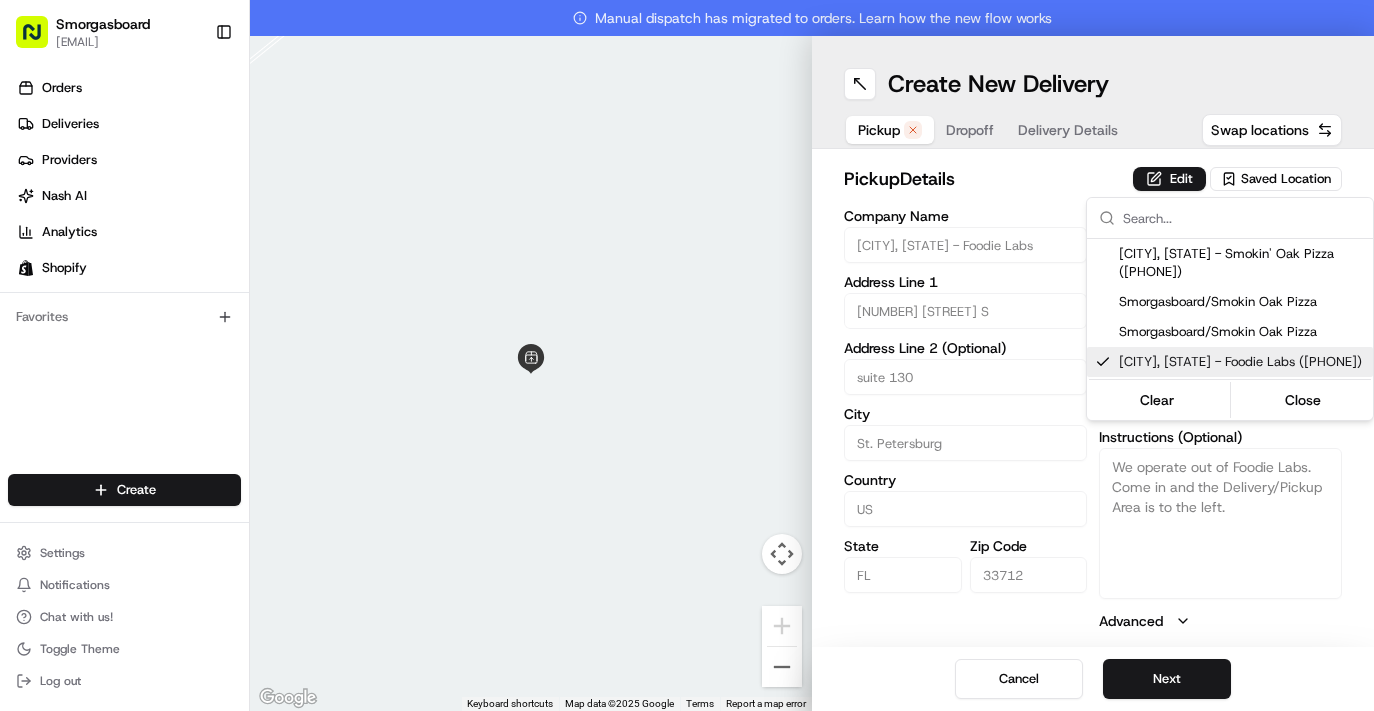 click on "Smorgasboard [EMAIL] Toggle Sidebar Orders Deliveries Providers Nash AI Analytics Shopify Favorites Main Menu Members & Organization Organization Users Roles Preferences Customization Tracking Orchestration Automations Dispatch Strategy Locations Pickup Locations Dropoff Locations Billing Billing Refund Requests Integrations Notification Triggers Webhooks API Keys Request Logs Create Settings Notifications Chat with us! Toggle Theme Log out Manual dispatch has migrated to orders. Learn how the new flow works ← Move left → Move right ↑ Move up ↓ Move down + Zoom in - Zoom out Home Jump left by 75% End Jump right by 75% Page Up Jump up by 75% Page Down Jump down by 75% Keyboard shortcuts Map Data Map data ©2025 Google Map data ©2025 Google 2 m Click to toggle between metric and imperial units Terms Report a map error Create New Delivery Pickup Dropoff Delivery Details Swap locations pickup Details Edit Saved Location Company Name [CITY], [STATE] - Foodie Labs US" at bounding box center (687, 355) 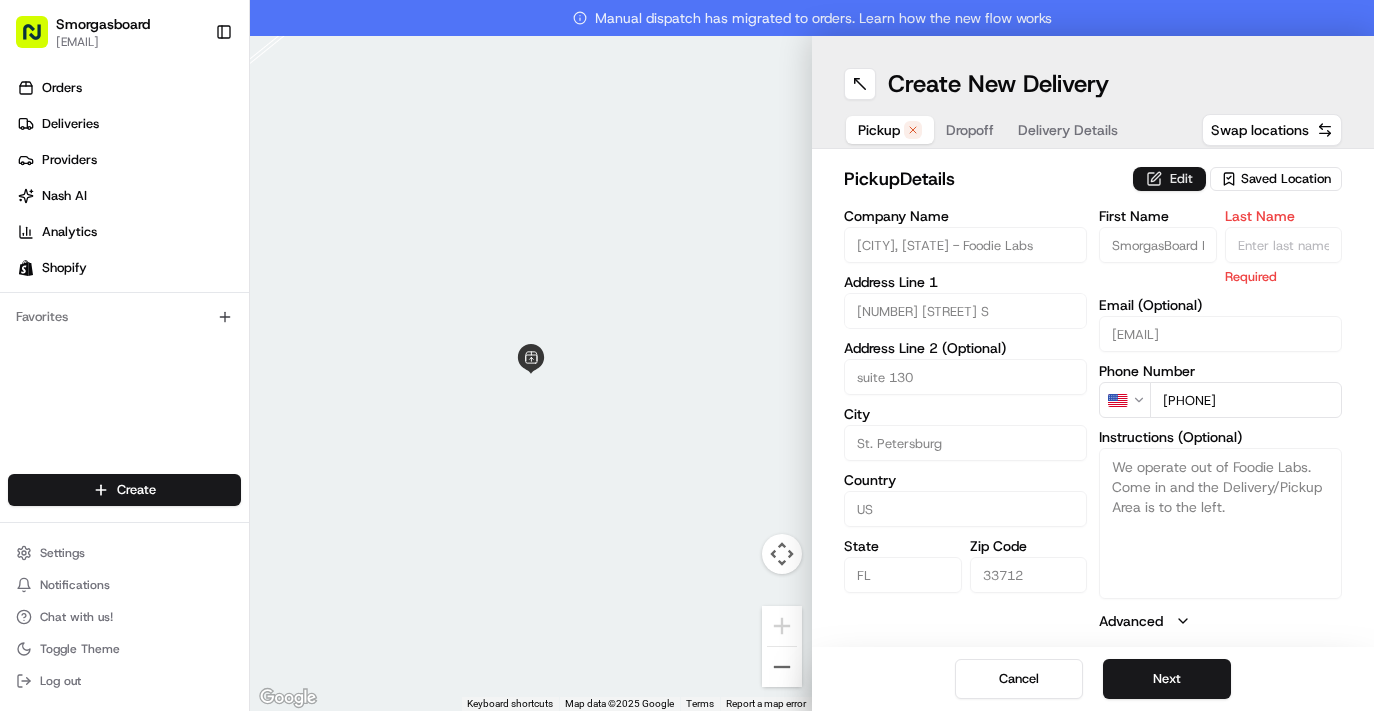 click on "Edit" at bounding box center (1169, 179) 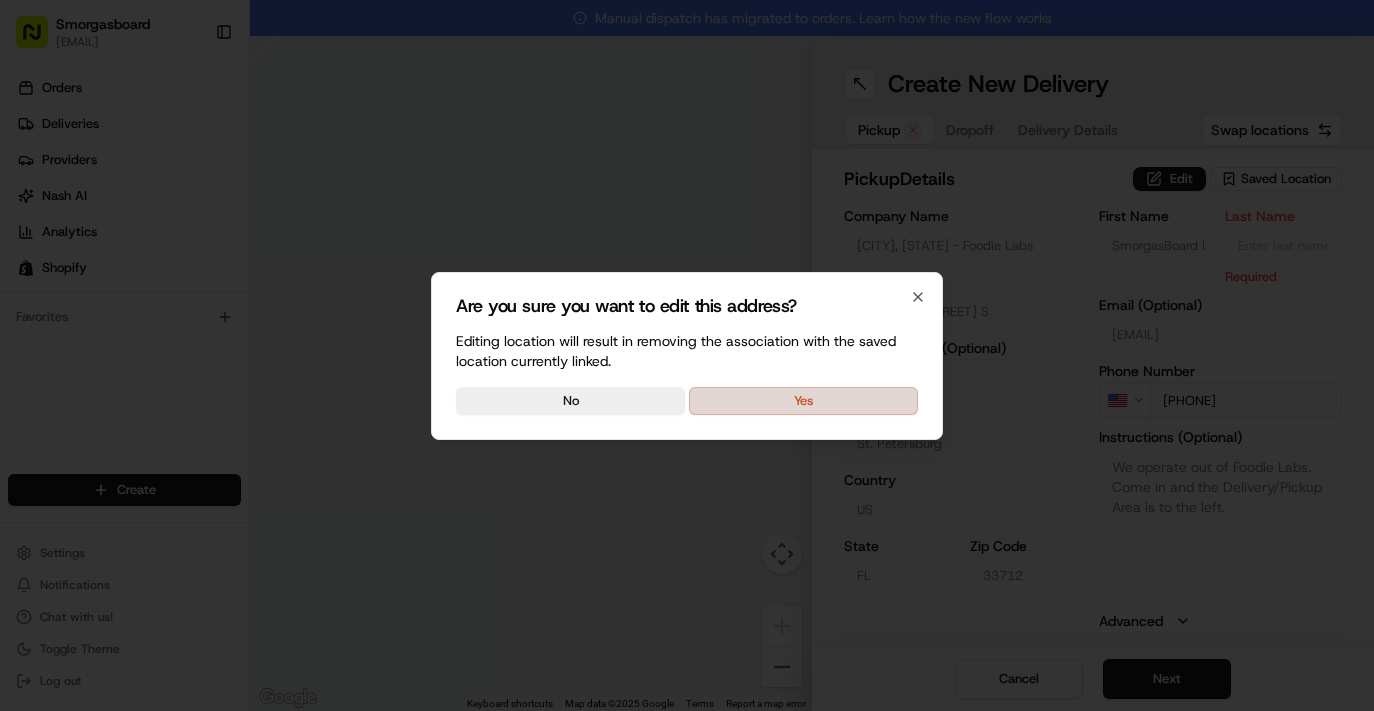 click on "Yes" at bounding box center (803, 401) 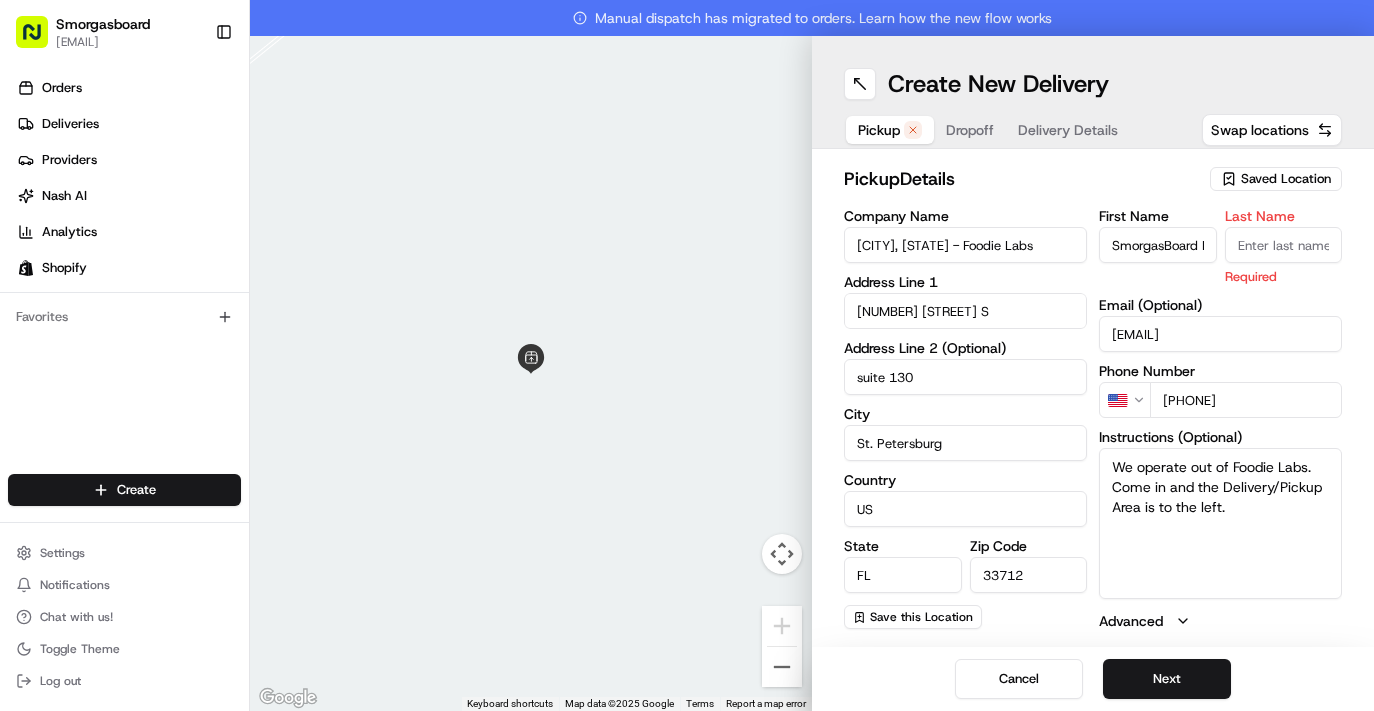 click on "Last Name" at bounding box center (1284, 245) 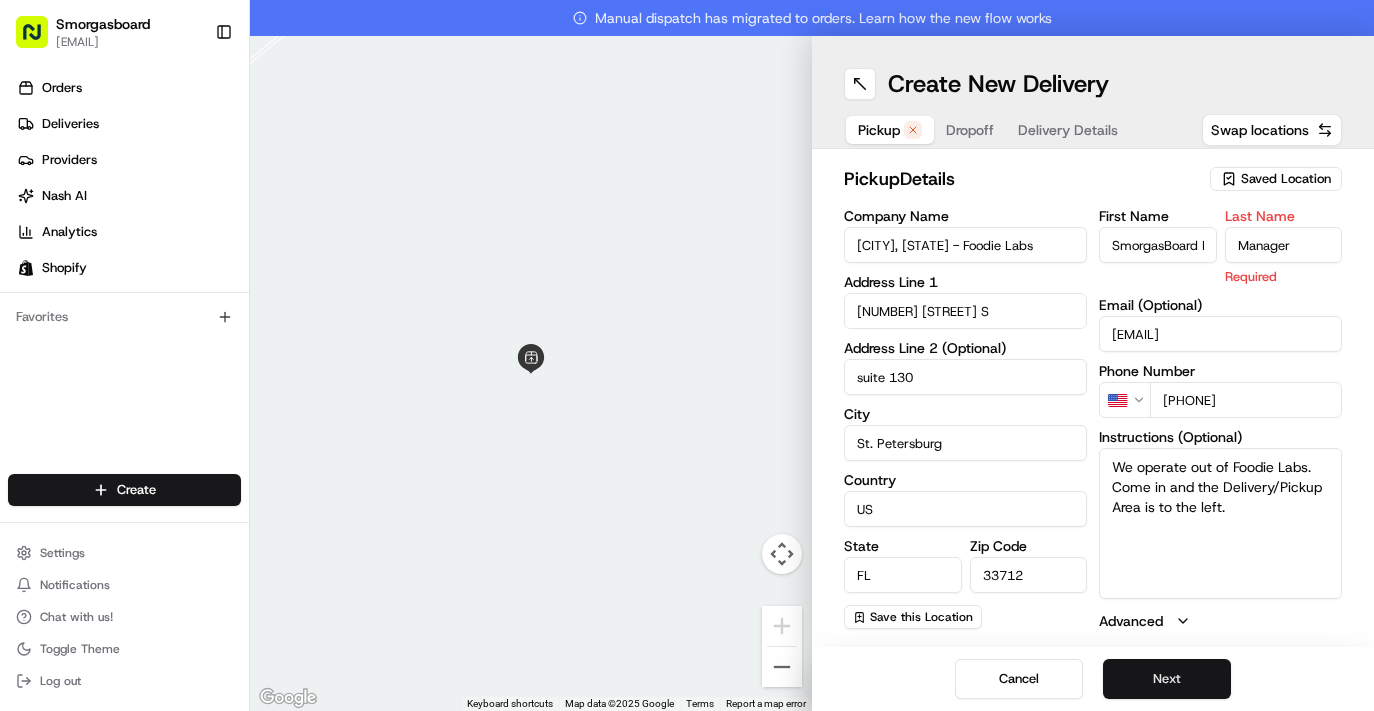 type on "Manager" 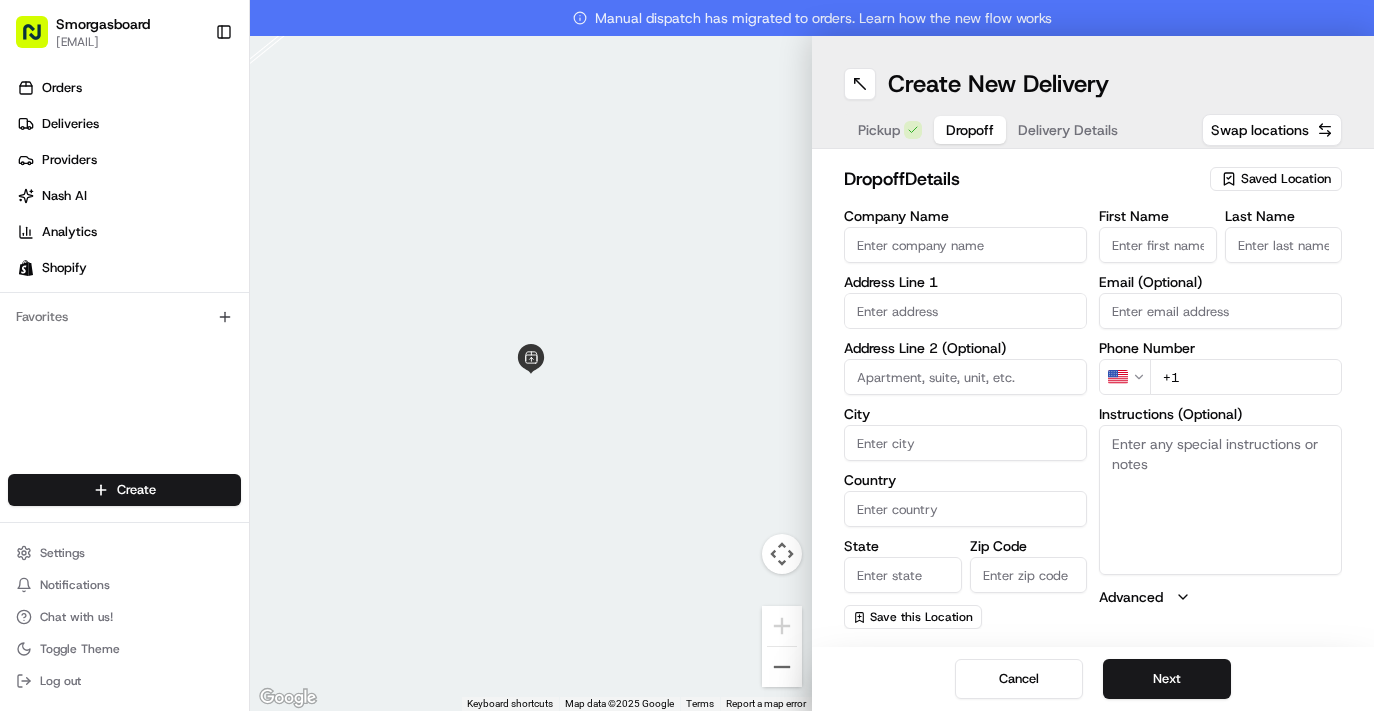 click on "Company Name" at bounding box center [965, 245] 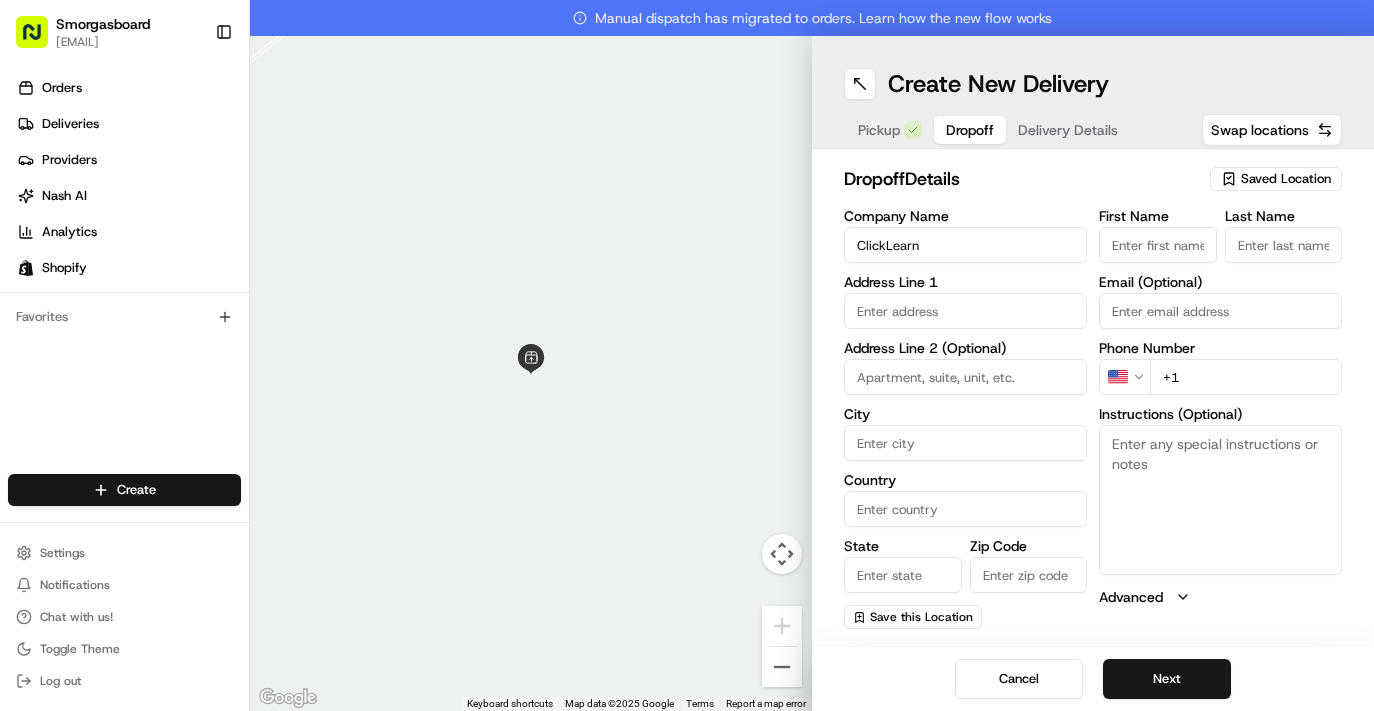 type on "ClickLearn" 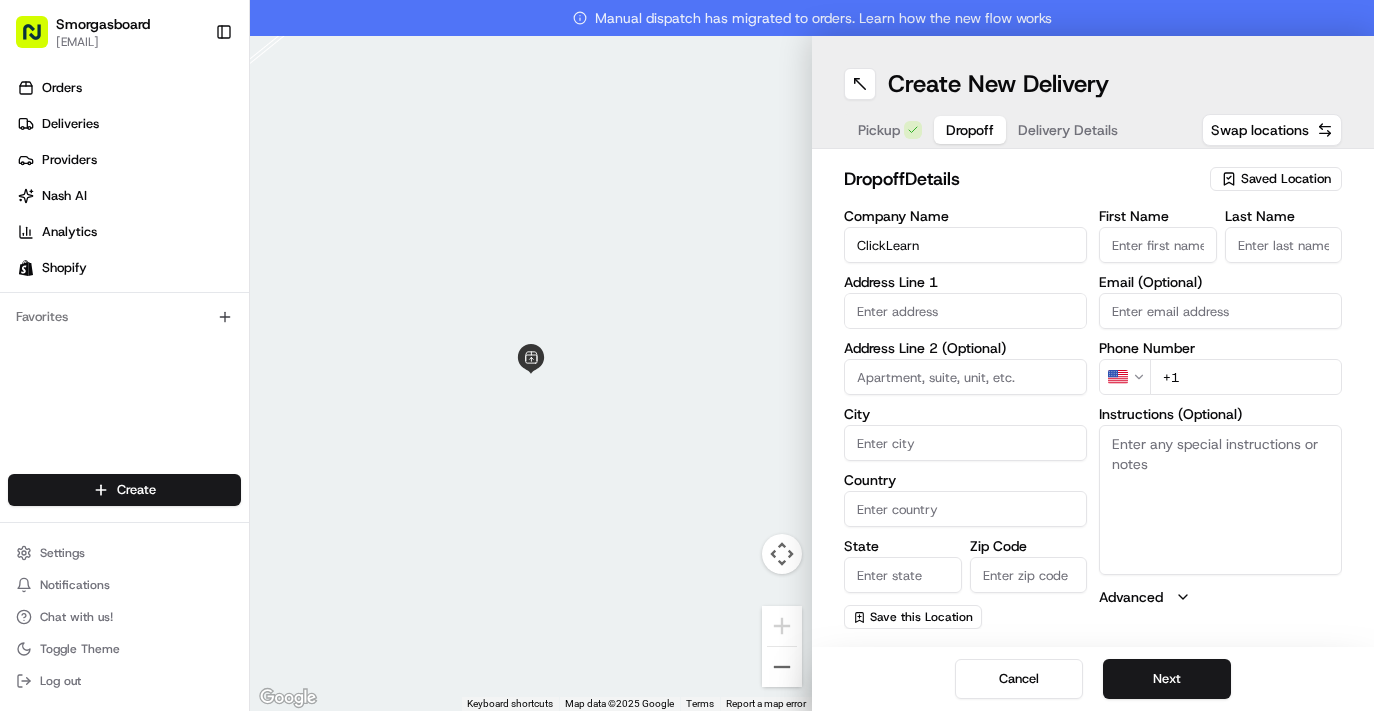 click on "First Name" at bounding box center (1158, 245) 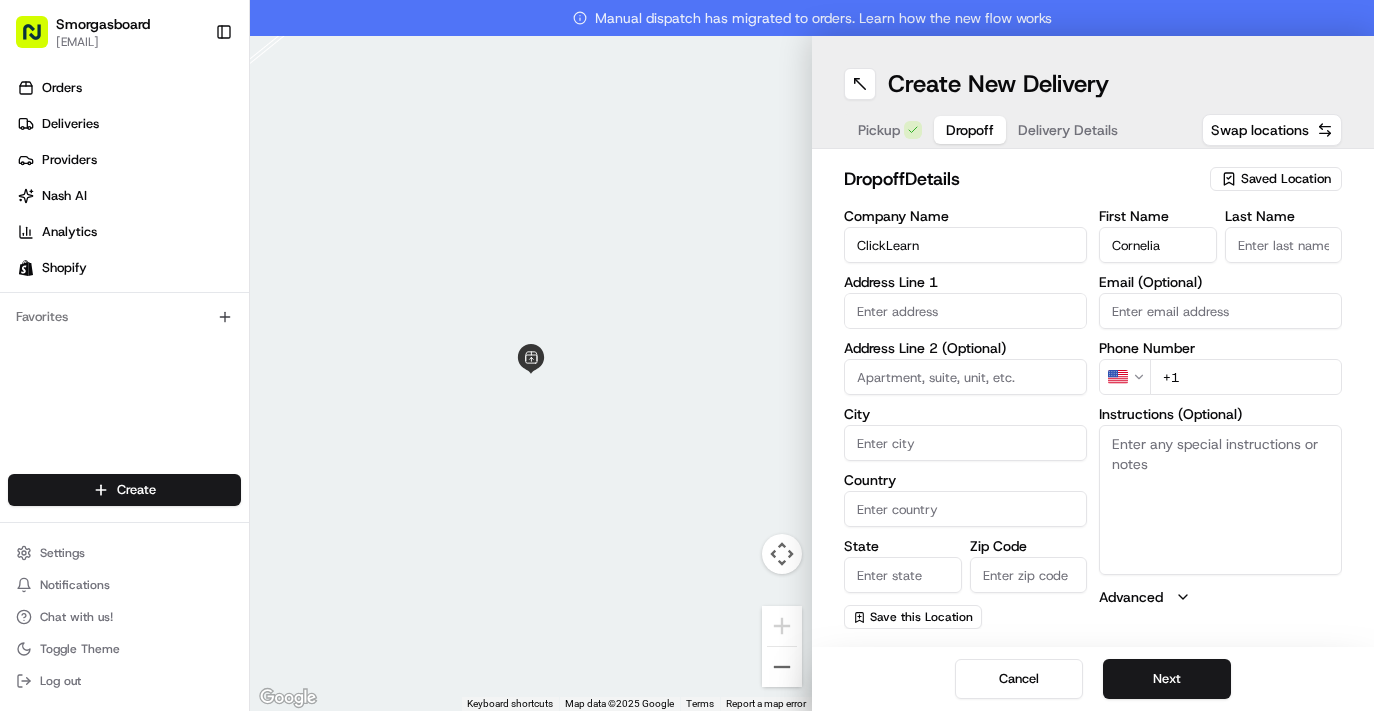 type on "Cornelia" 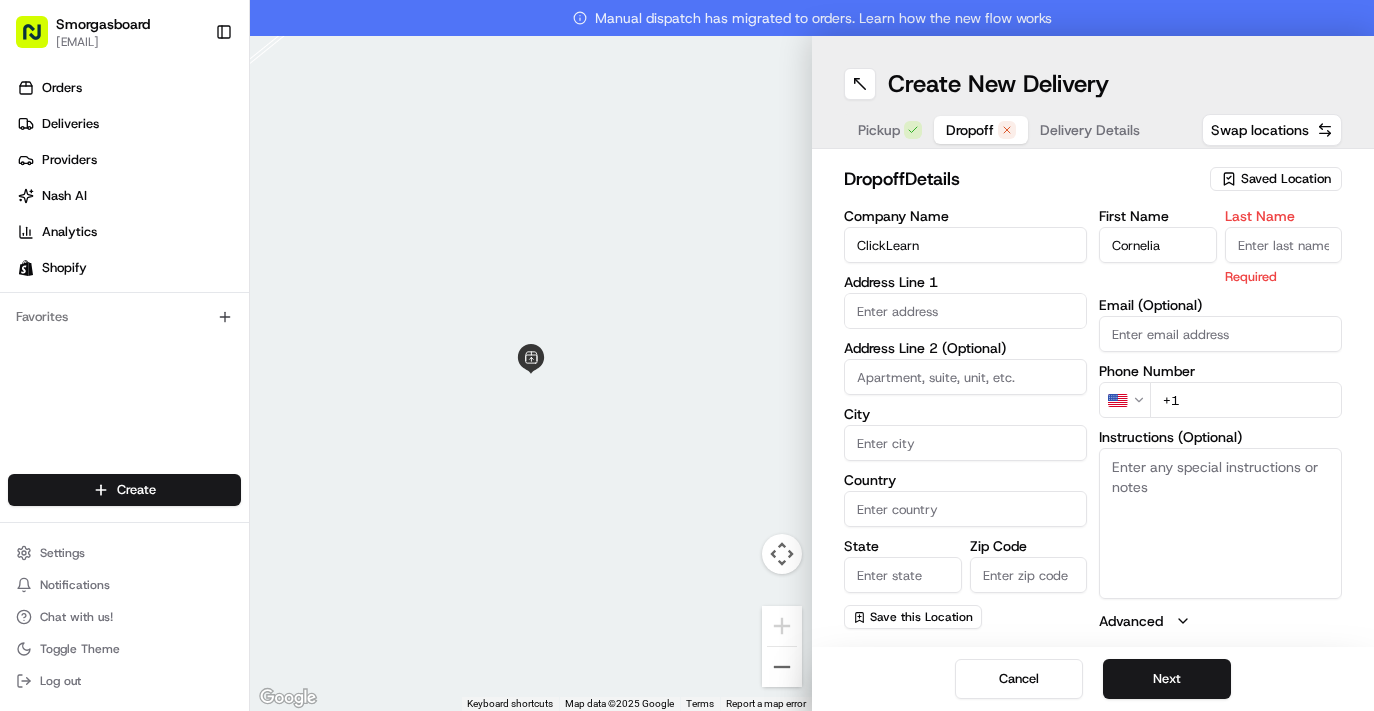 paste on "Rosenberger" 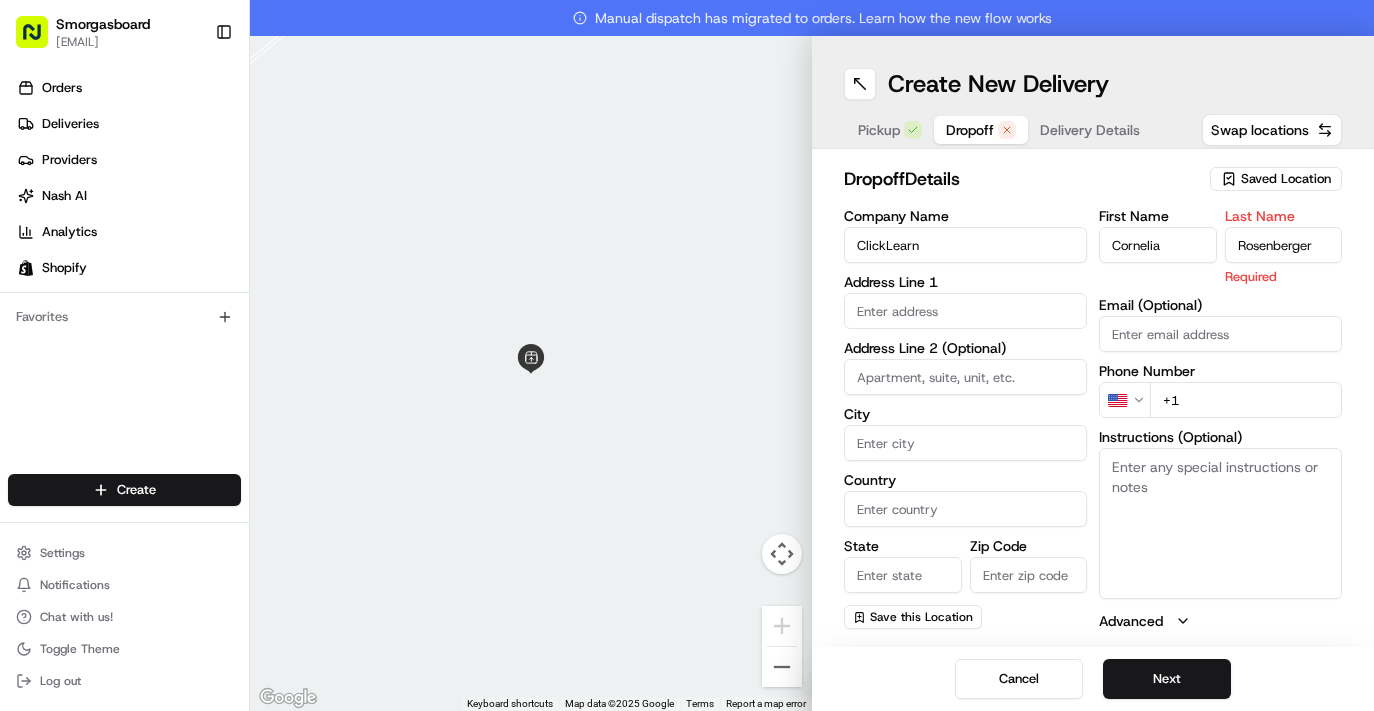 type on "Rosenberger" 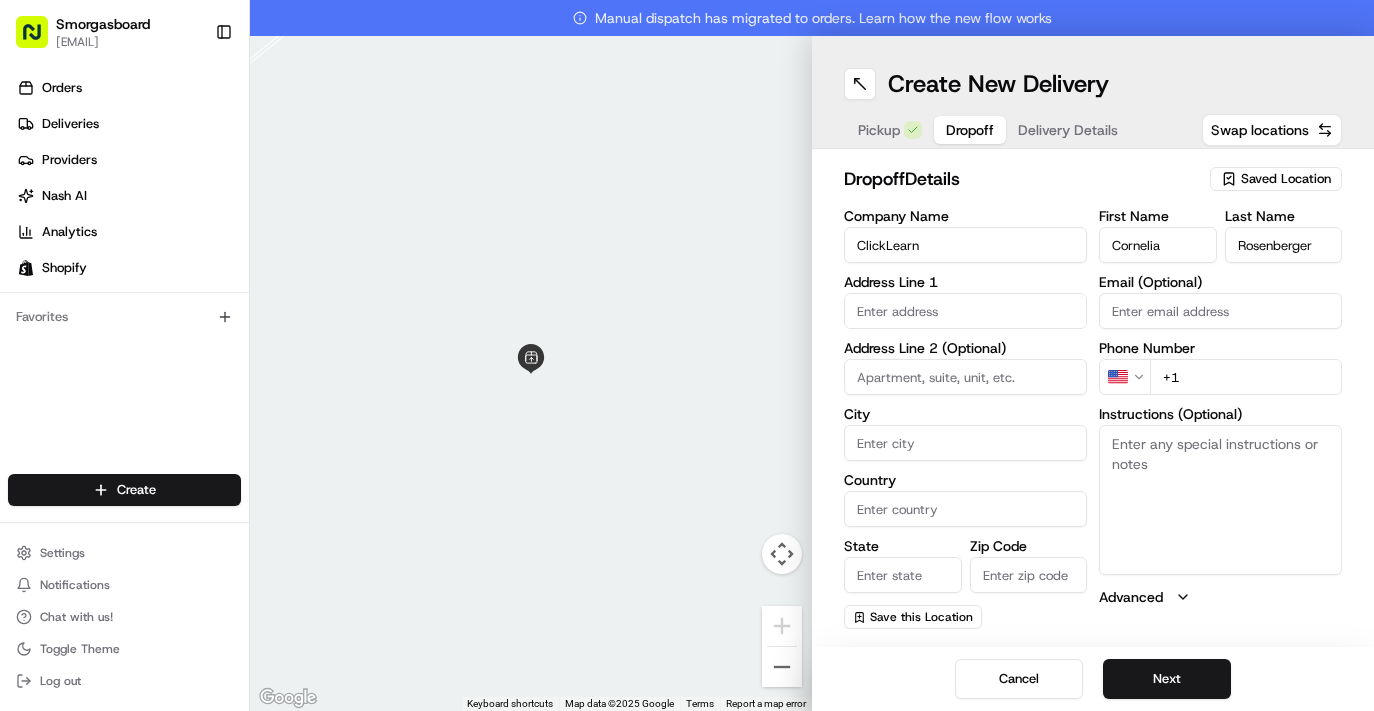 click on "Email (Optional)" at bounding box center [1220, 311] 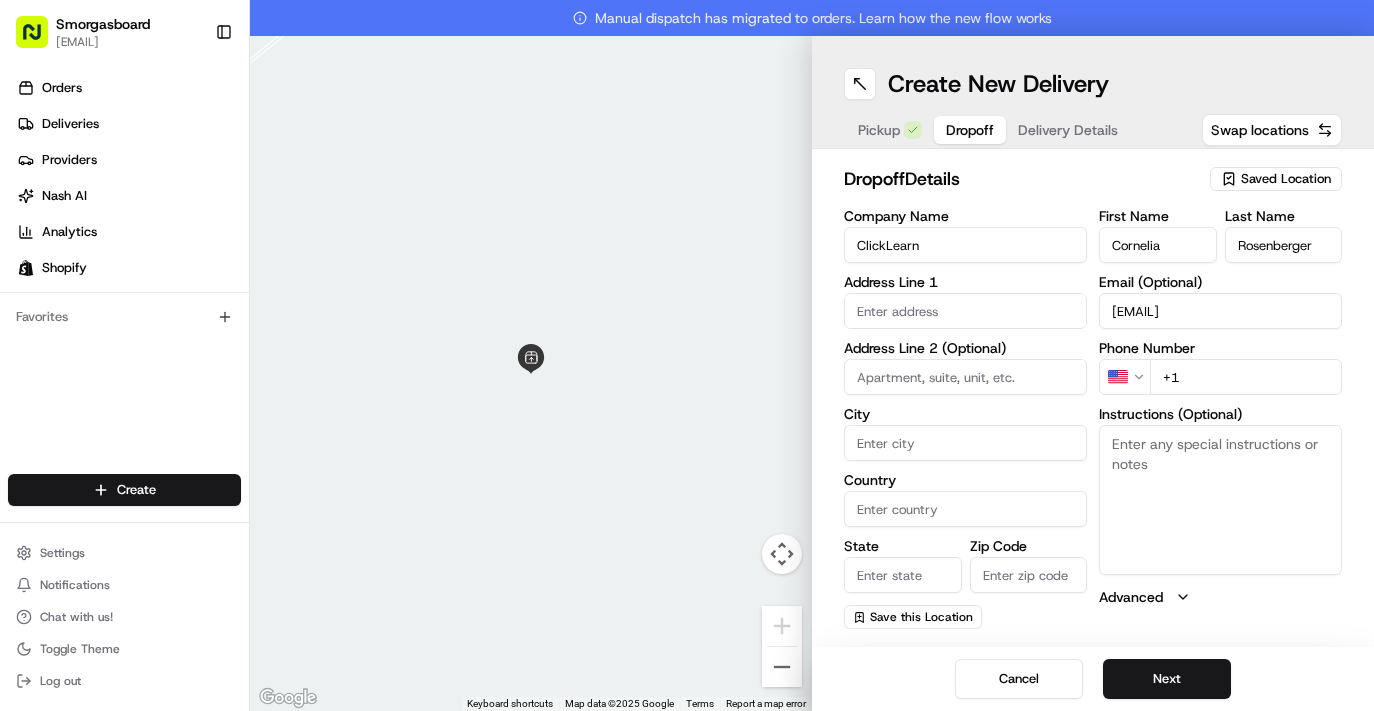 type on "[EMAIL]" 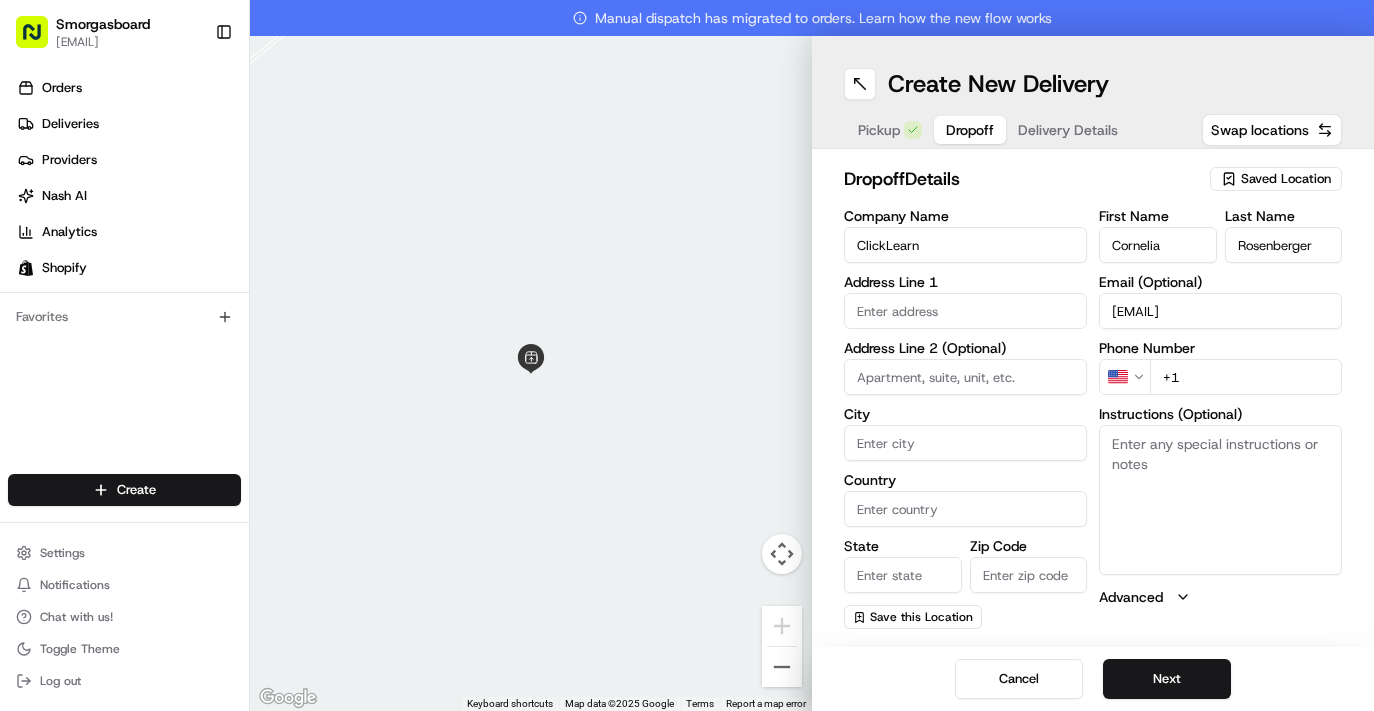 click on "+1" at bounding box center (1246, 377) 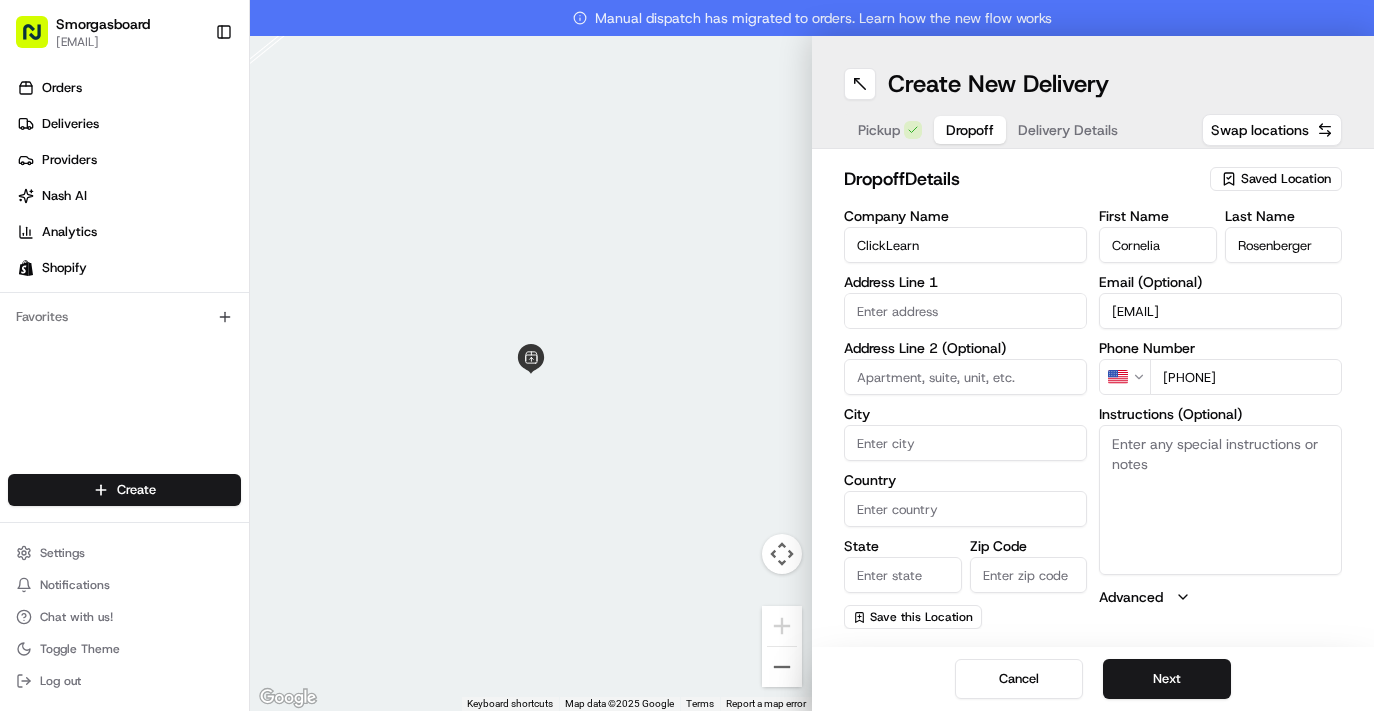type on "[PHONE]" 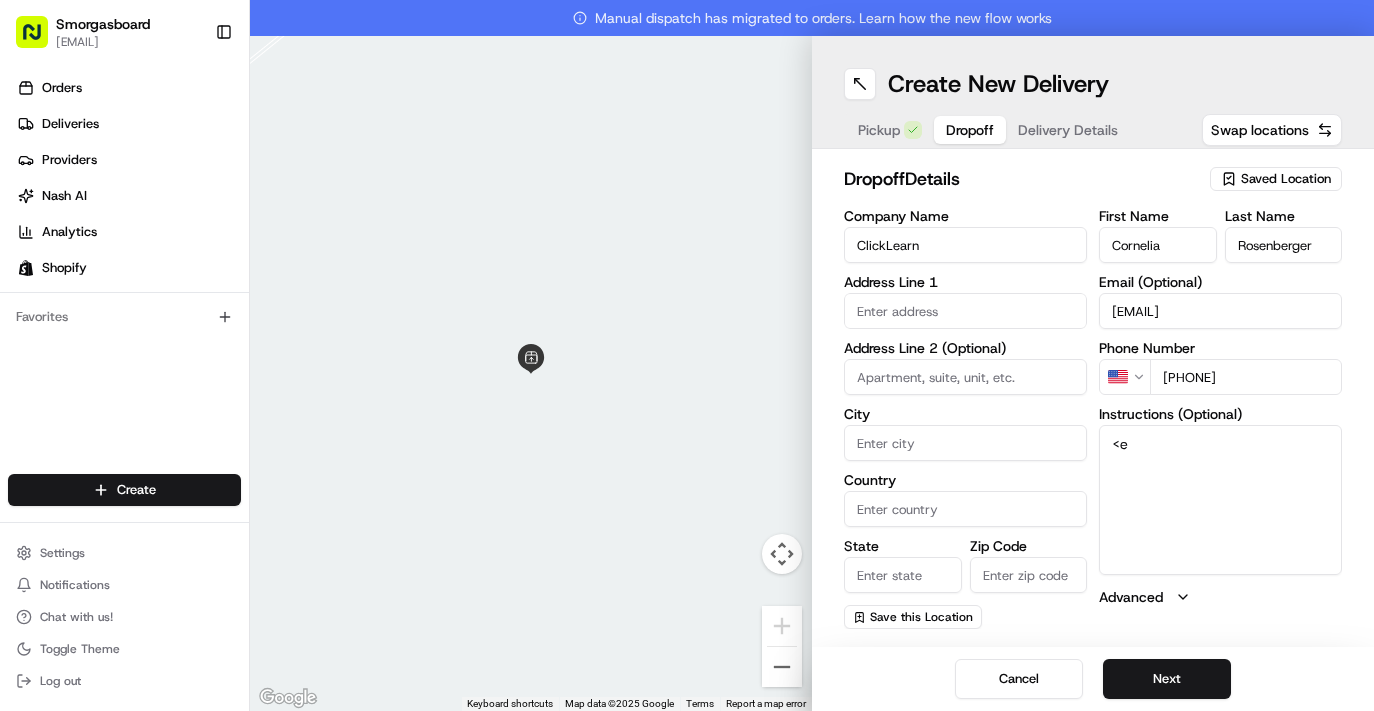 type on "<" 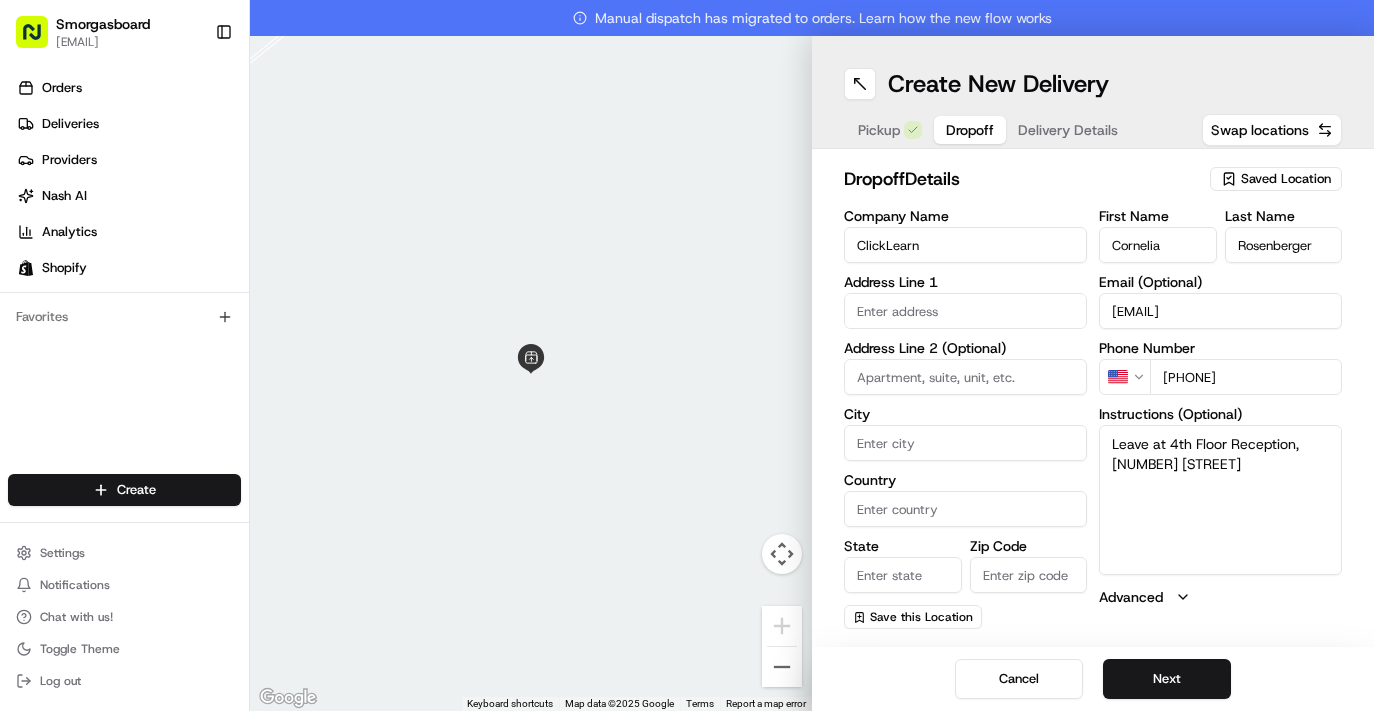 type on "Leave at 4th Floor Reception, [NUMBER] [STREET]" 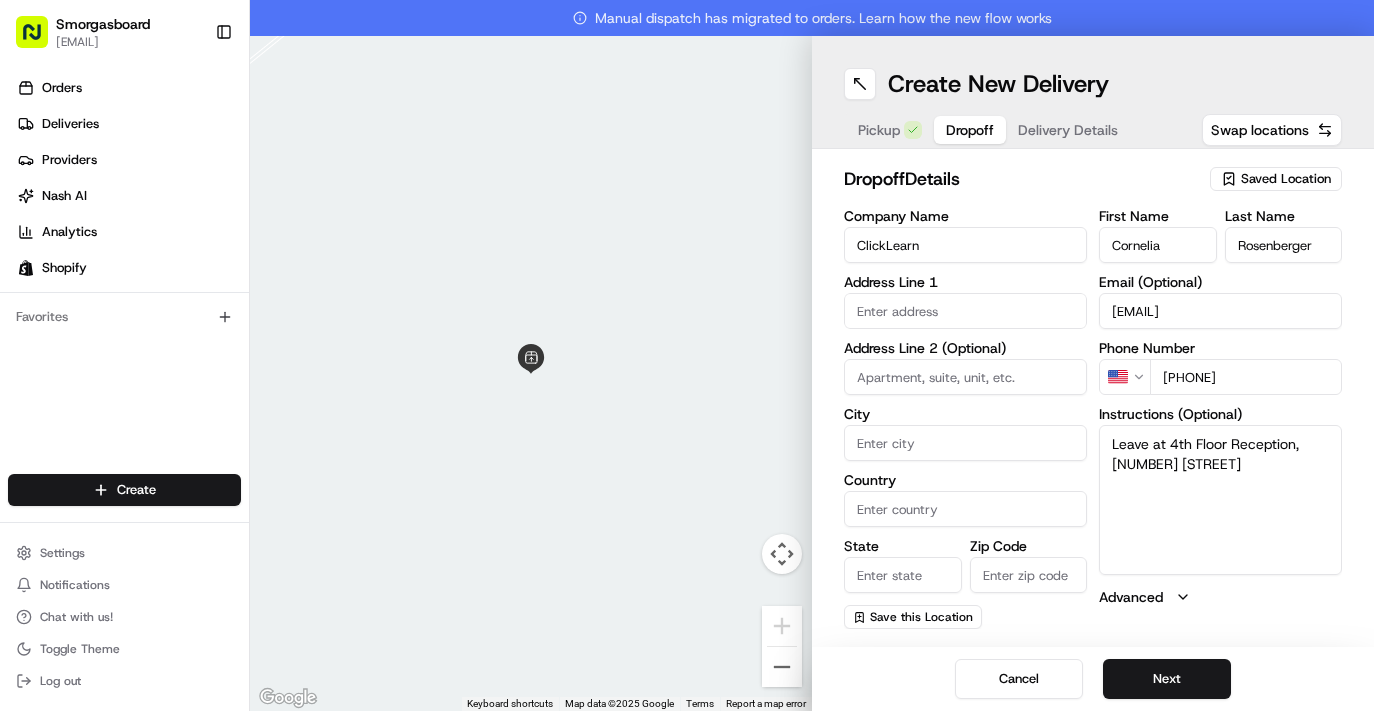 click at bounding box center [965, 377] 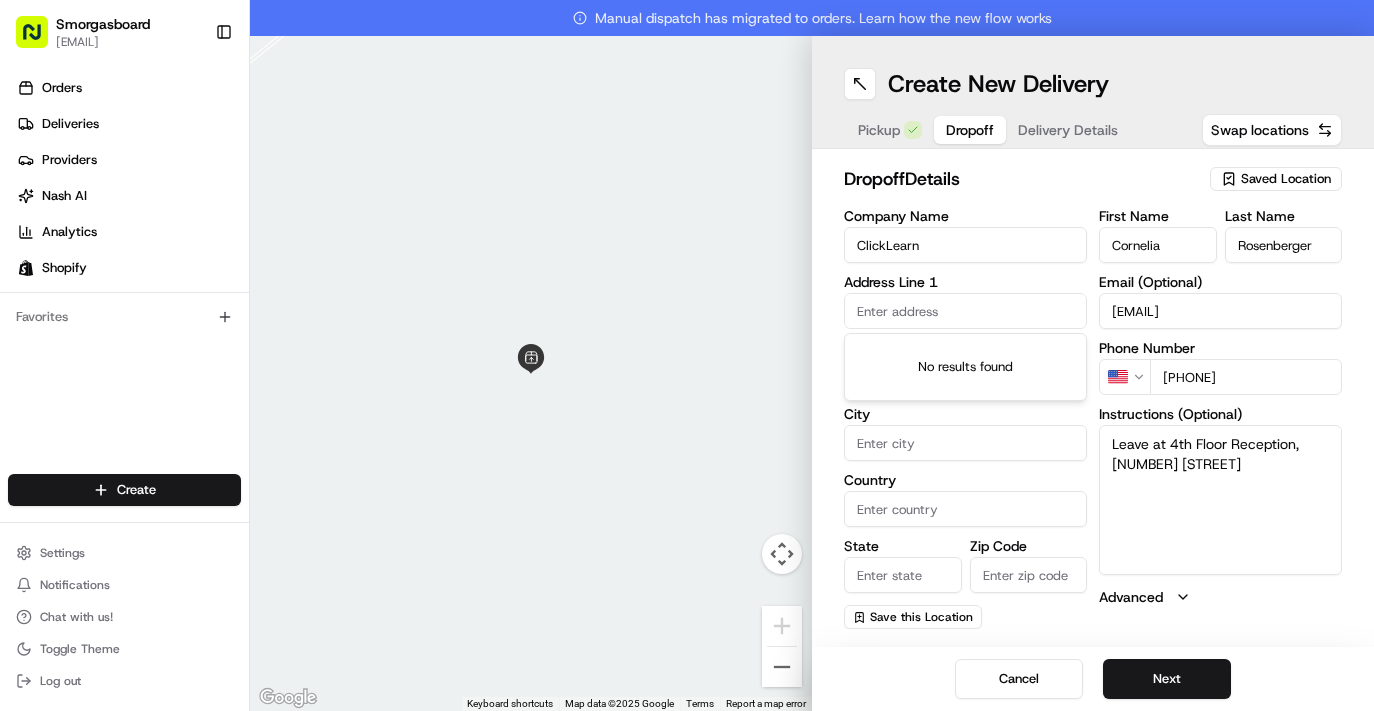 paste on "200 Central Avenue" 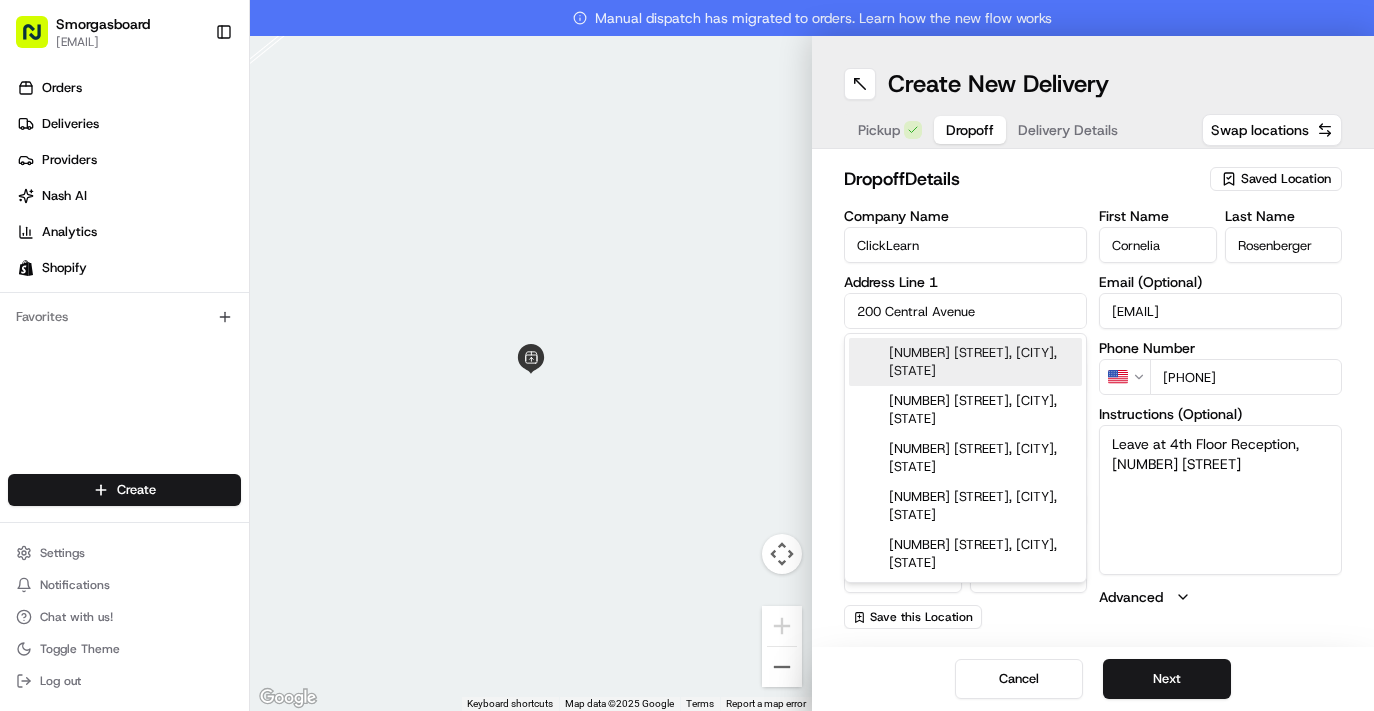 click on "[NUMBER] [STREET], [CITY], [STATE]" at bounding box center [965, 362] 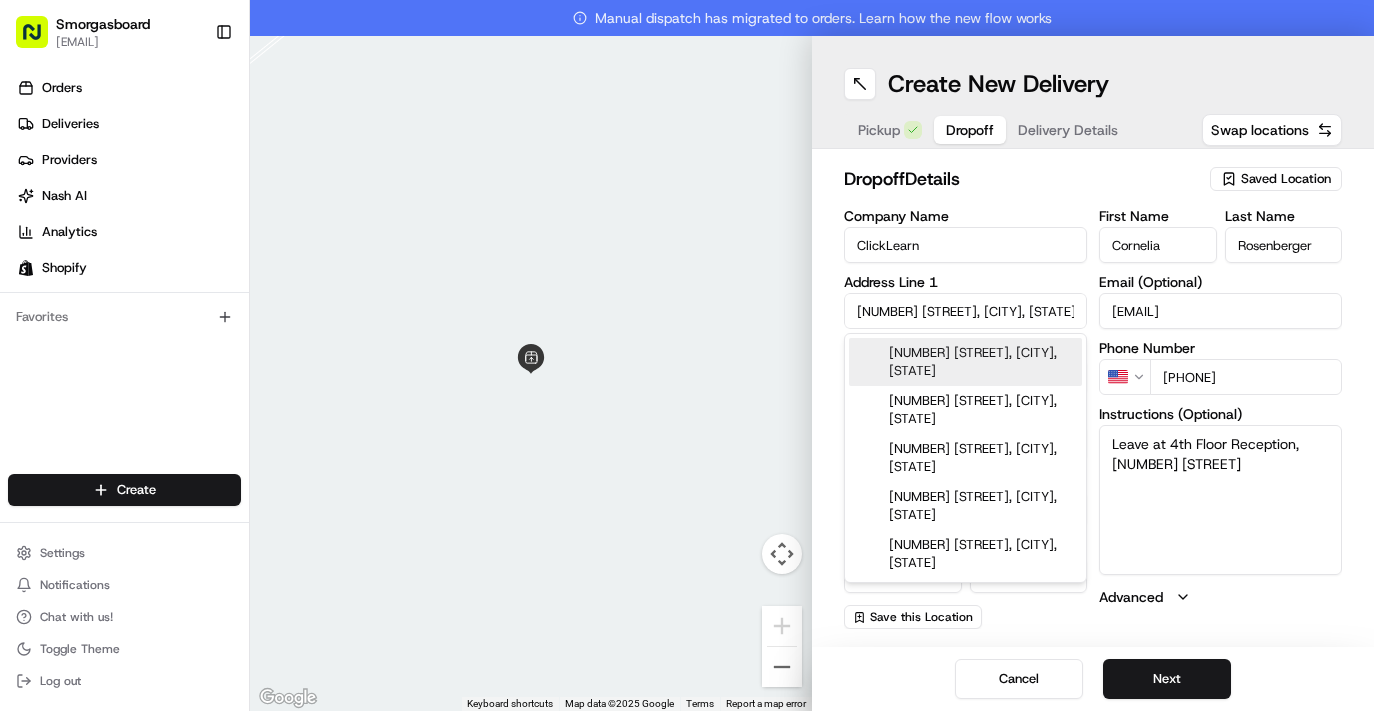 type on "[NUMBER] [STREET], [CITY], [STATE] [POSTAL_CODE], [COUNTRY]" 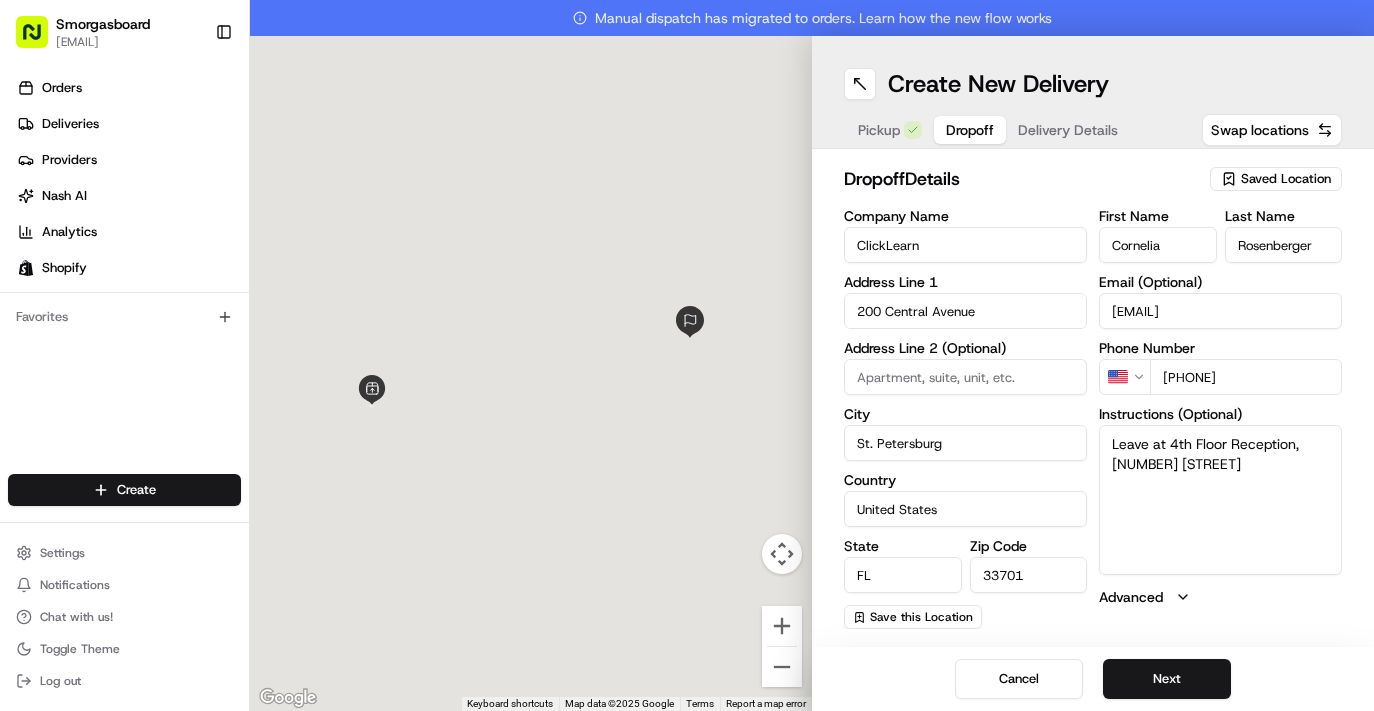 click at bounding box center (965, 377) 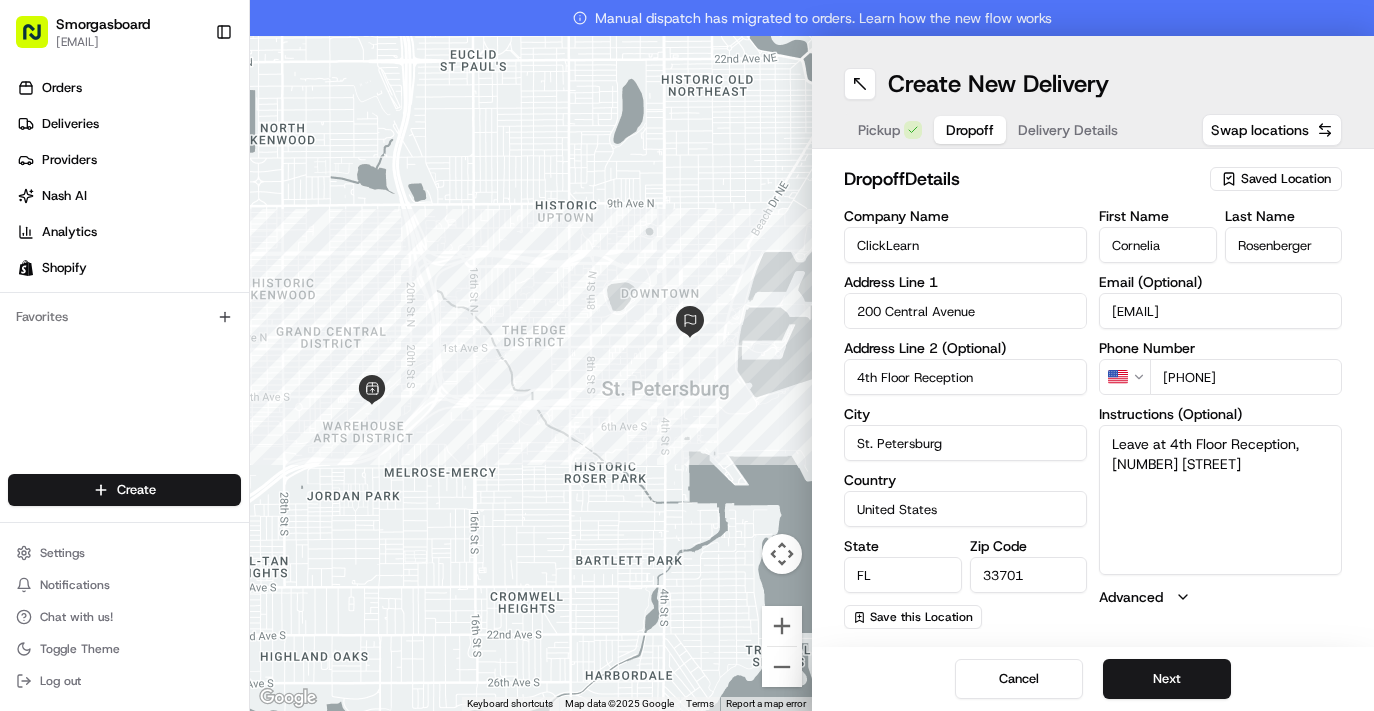 type on "4th Floor Reception" 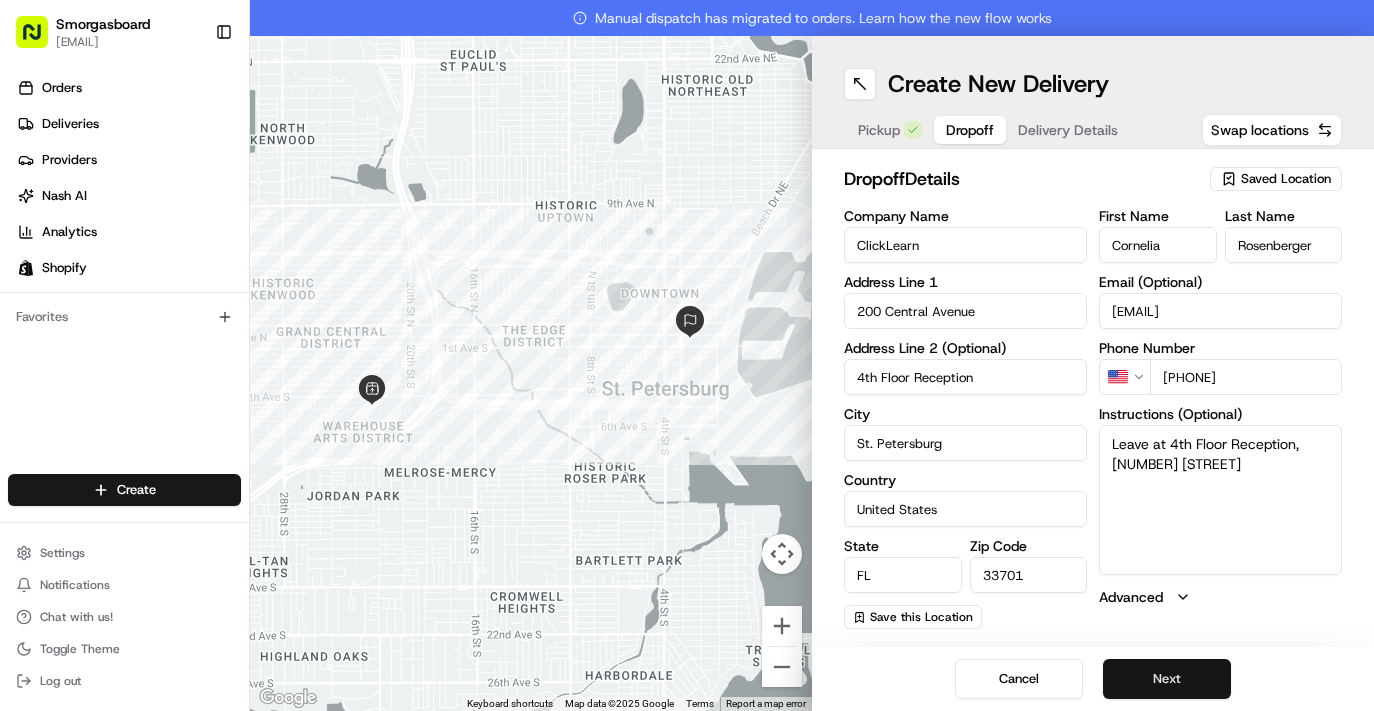 click on "Next" at bounding box center (1167, 679) 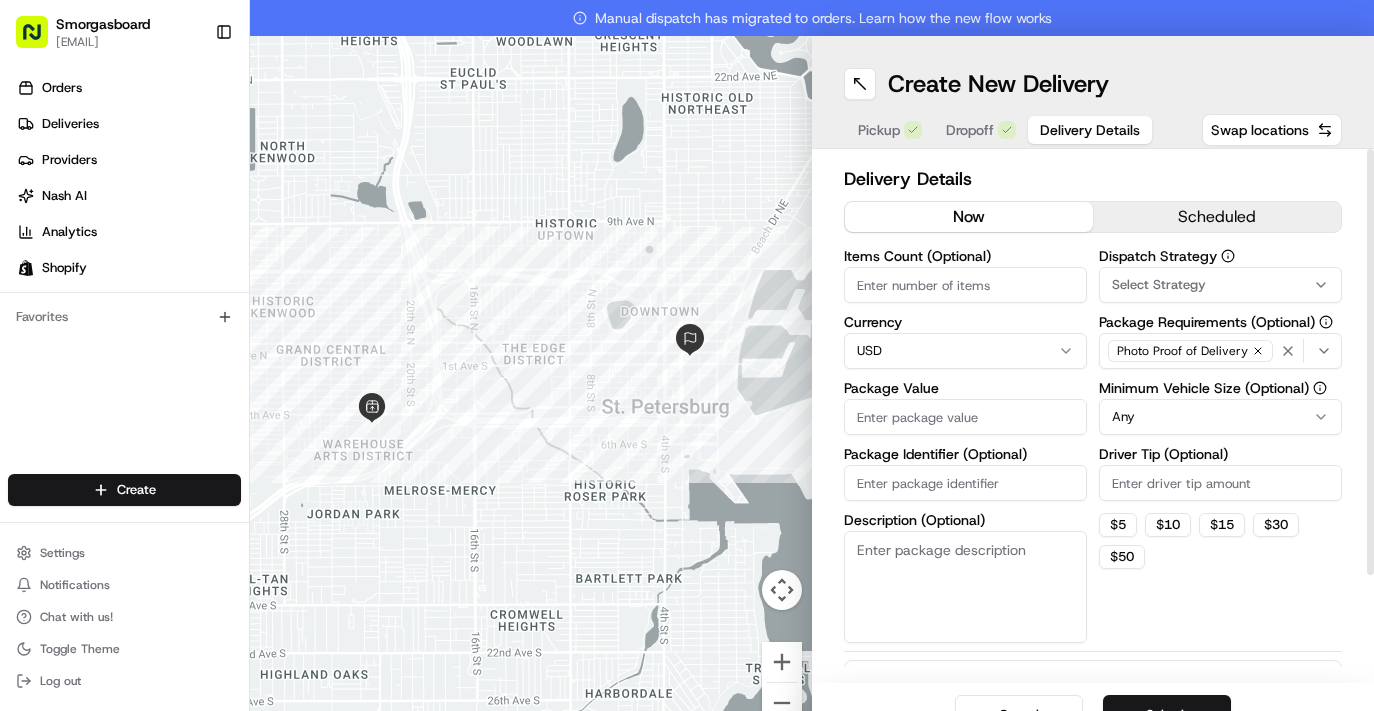 scroll, scrollTop: 36, scrollLeft: 0, axis: vertical 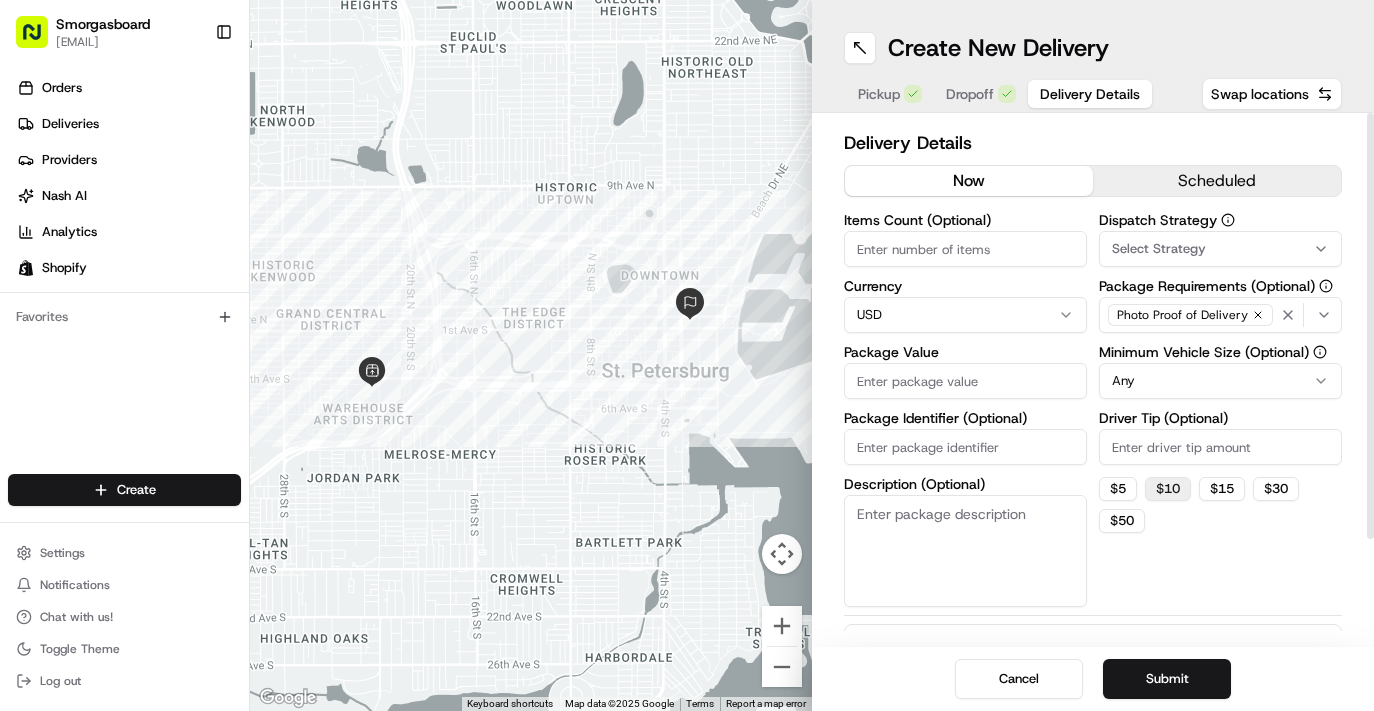 click on "$ 10" at bounding box center [1168, 489] 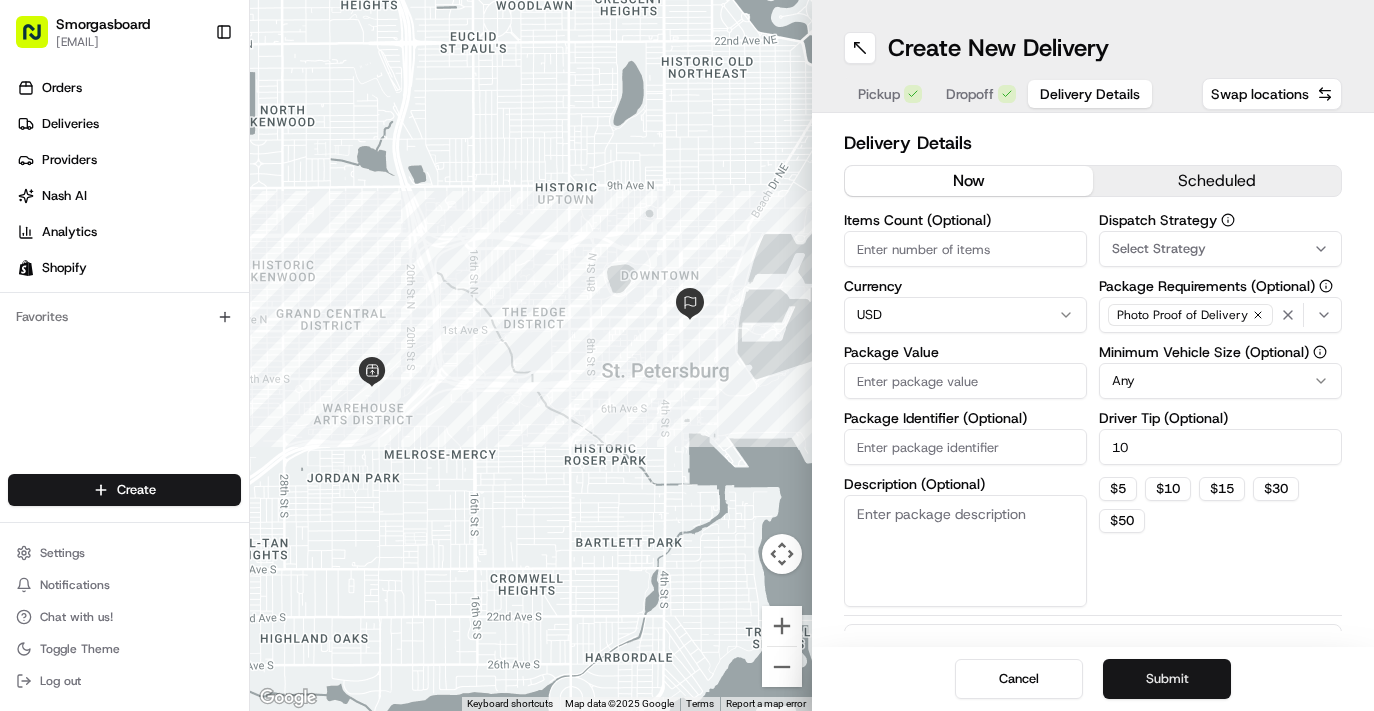 click on "Submit" at bounding box center [1167, 679] 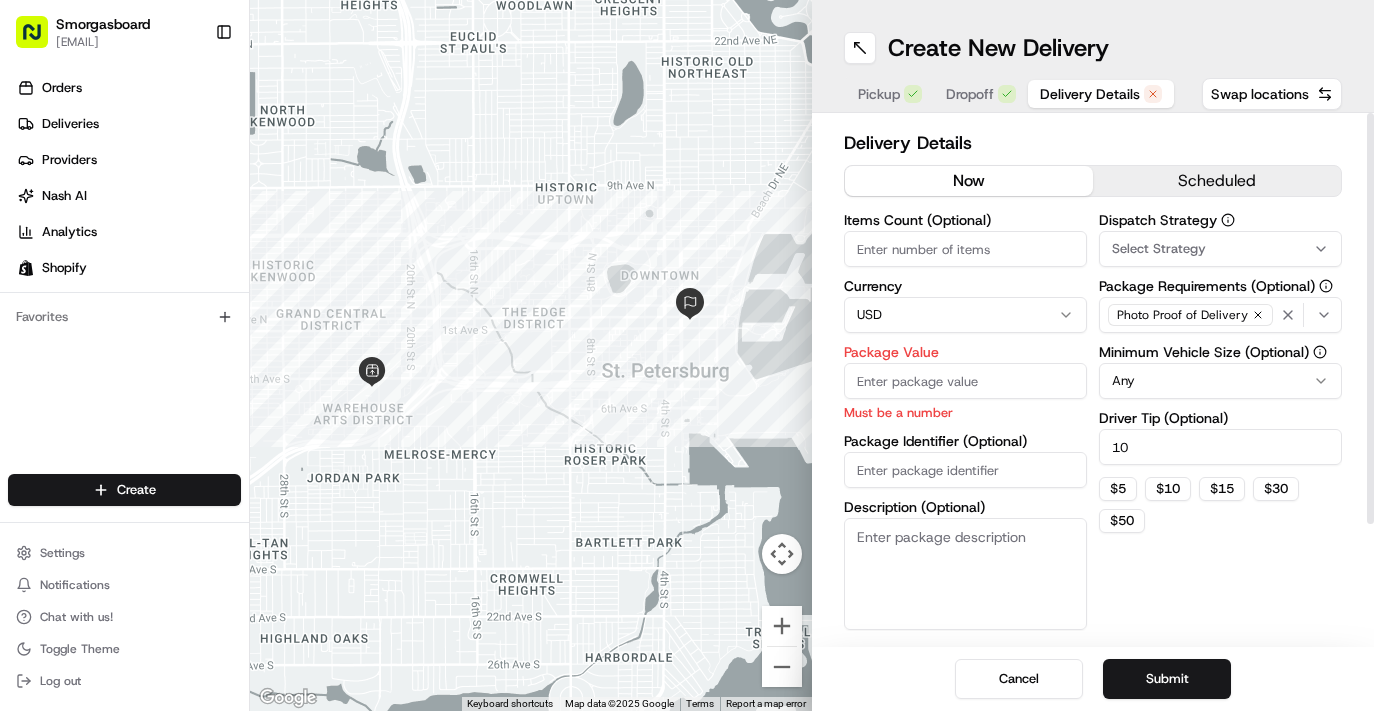 click on "Package Value" at bounding box center [965, 381] 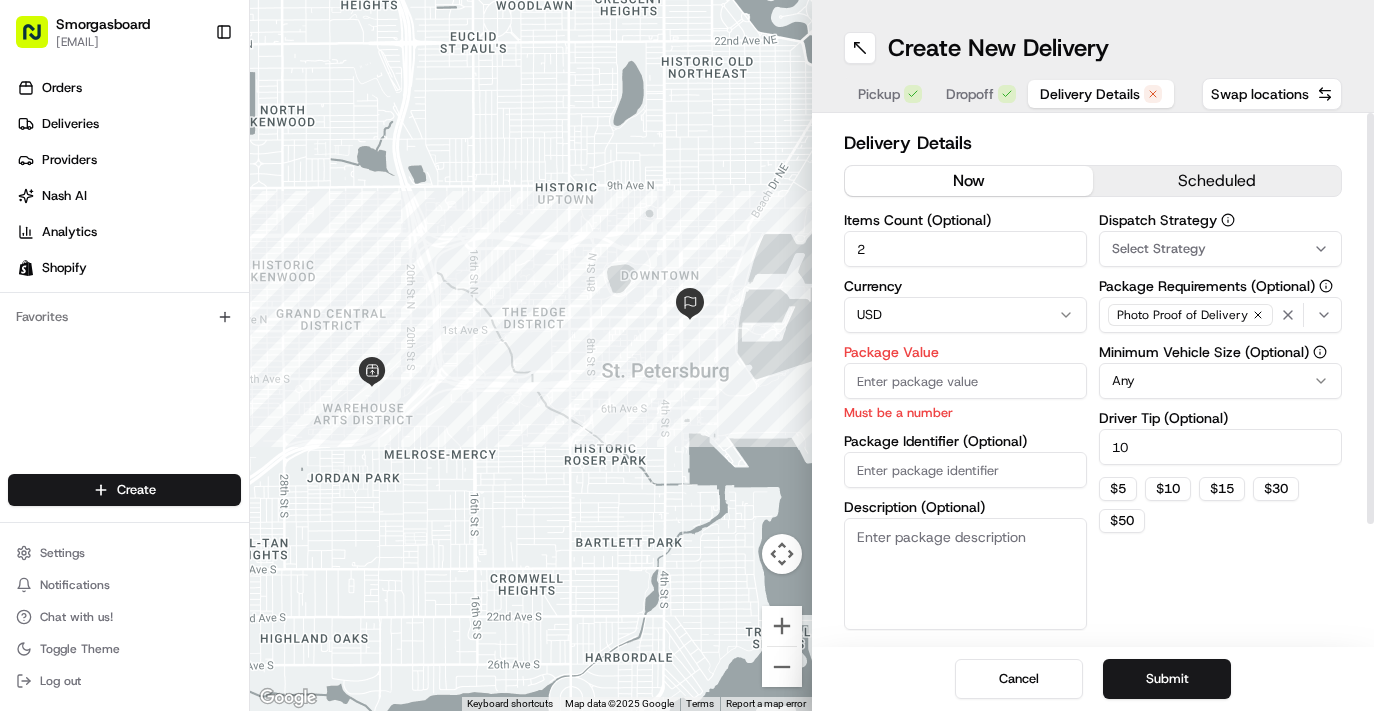 type on "2" 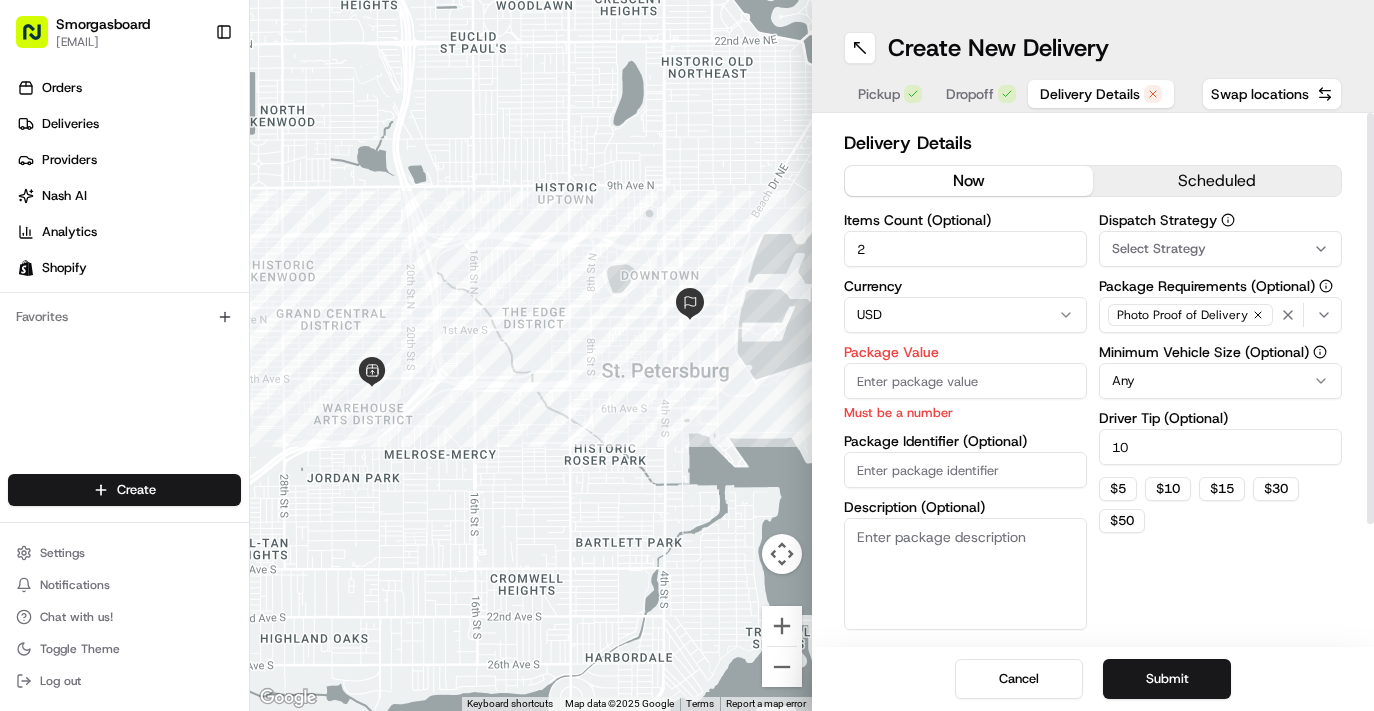click on "Package Value" at bounding box center (965, 381) 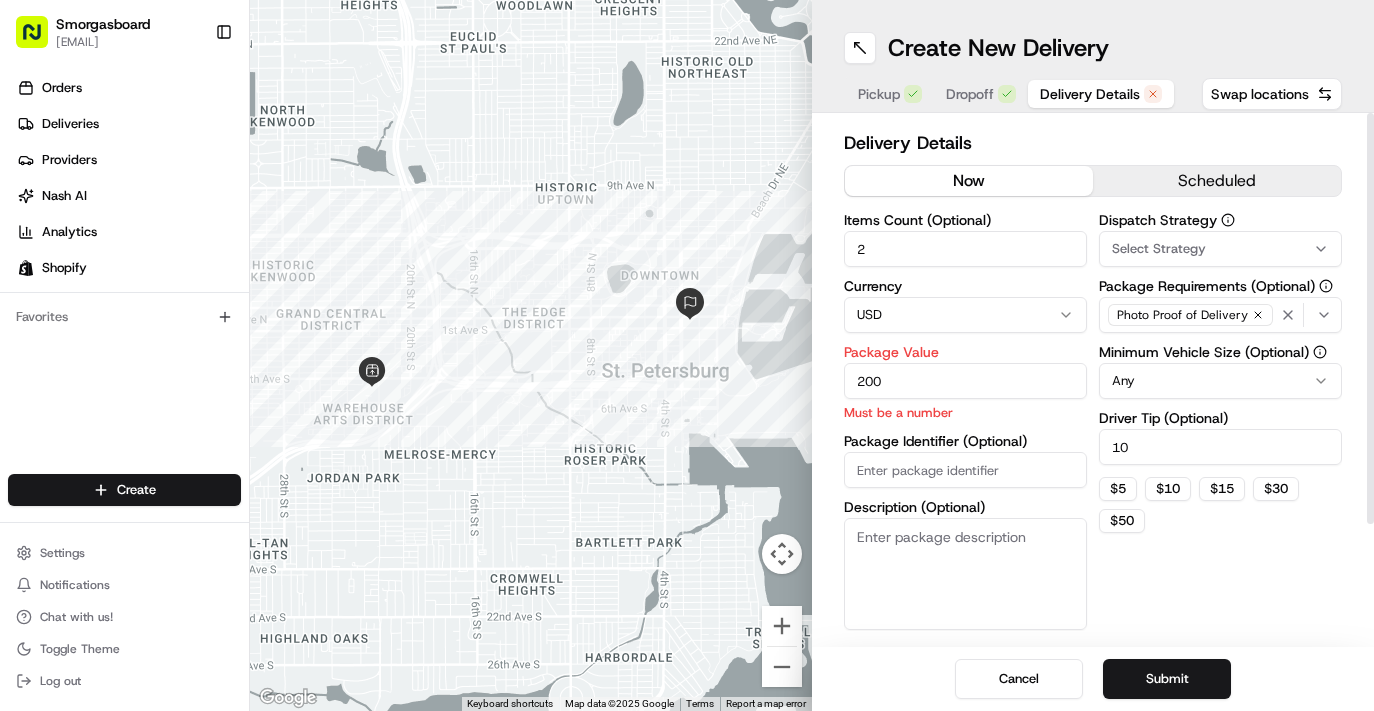 type on "200" 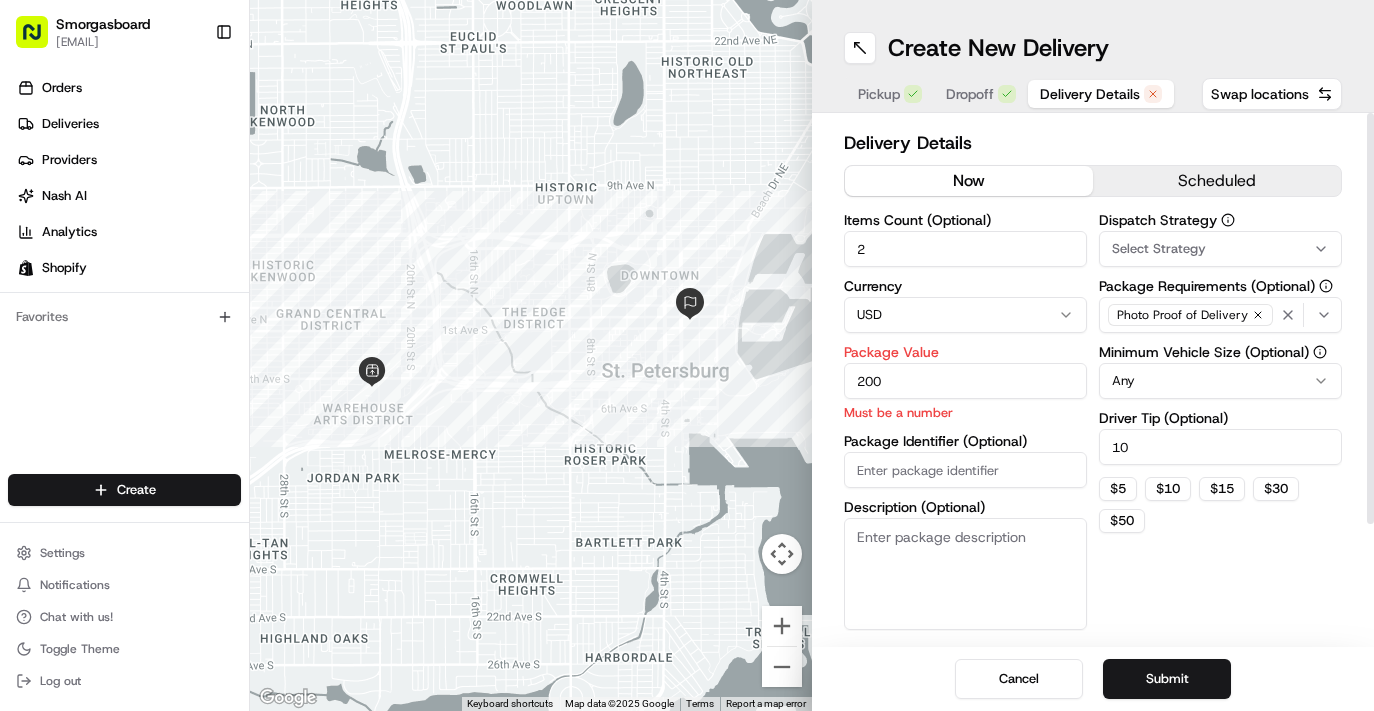 click on "Description (Optional)" at bounding box center (965, 574) 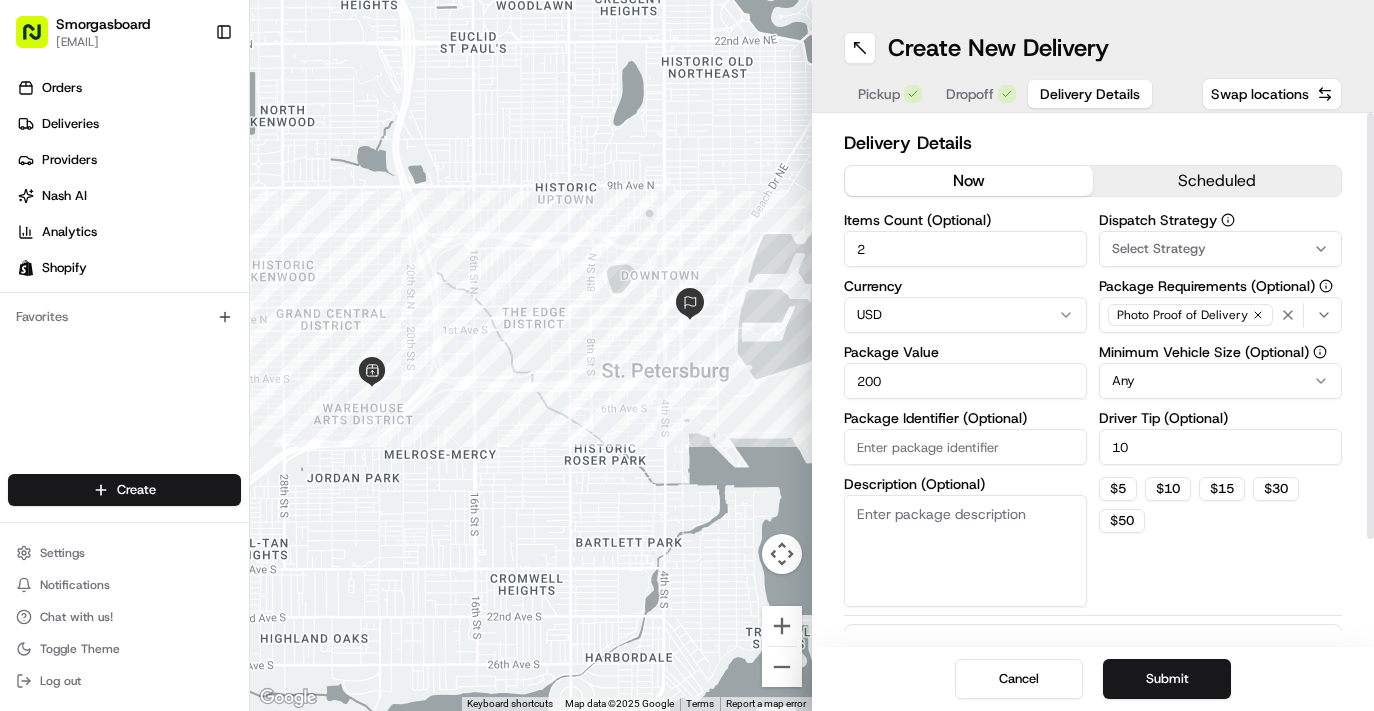 click on "Package Identifier (Optional)" at bounding box center (965, 447) 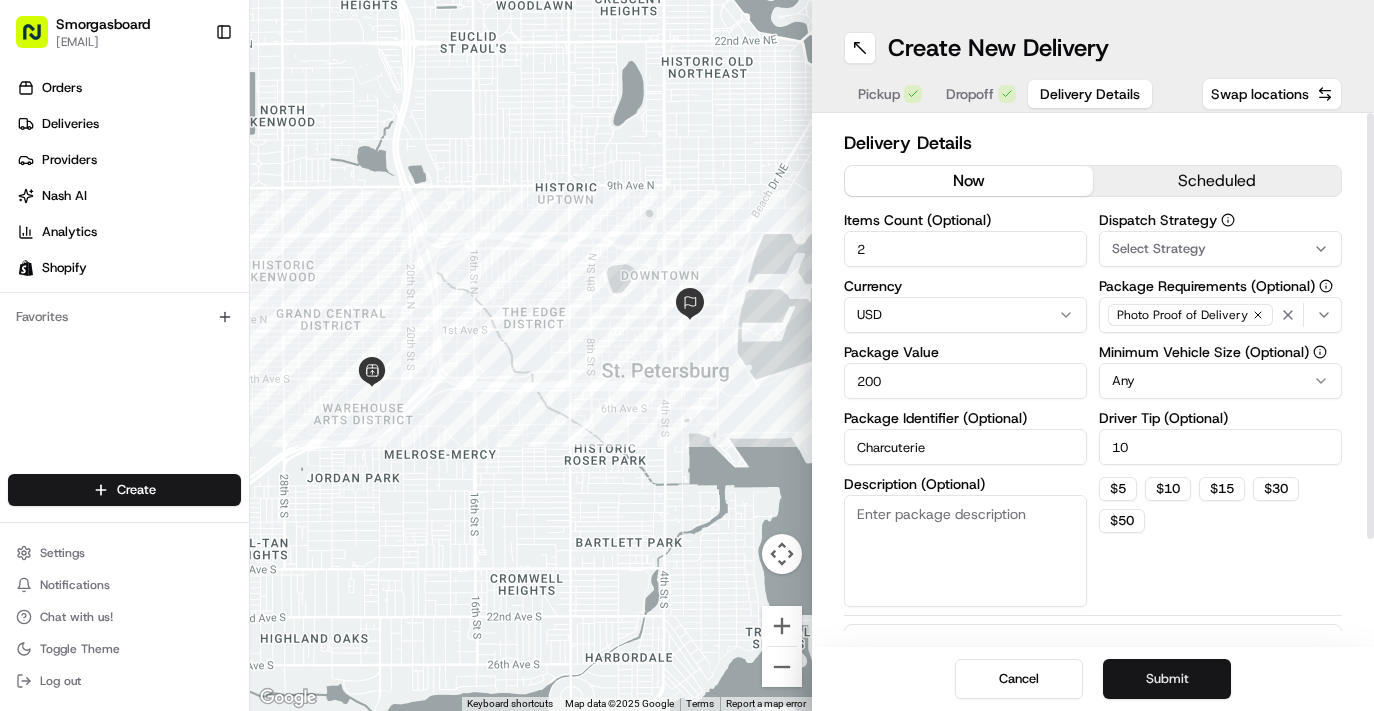 type on "Charcuterie" 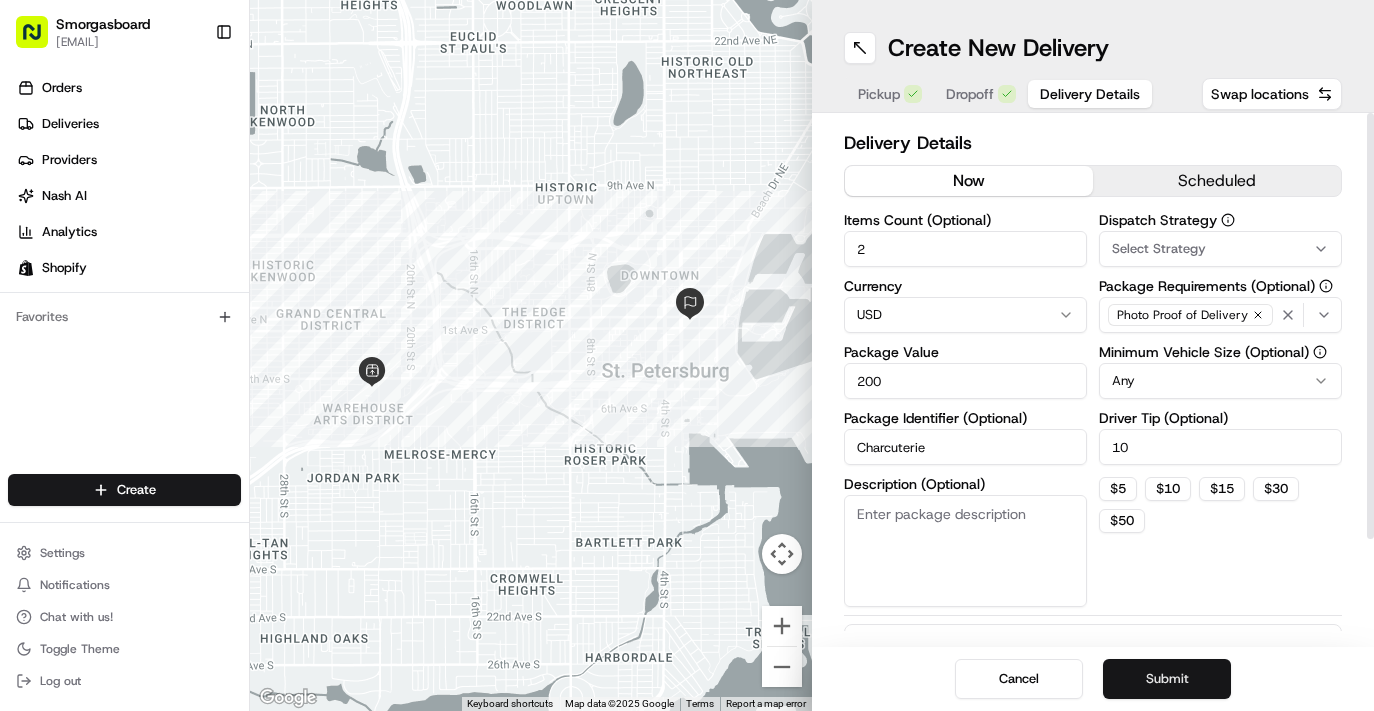 click on "Submit" at bounding box center [1167, 679] 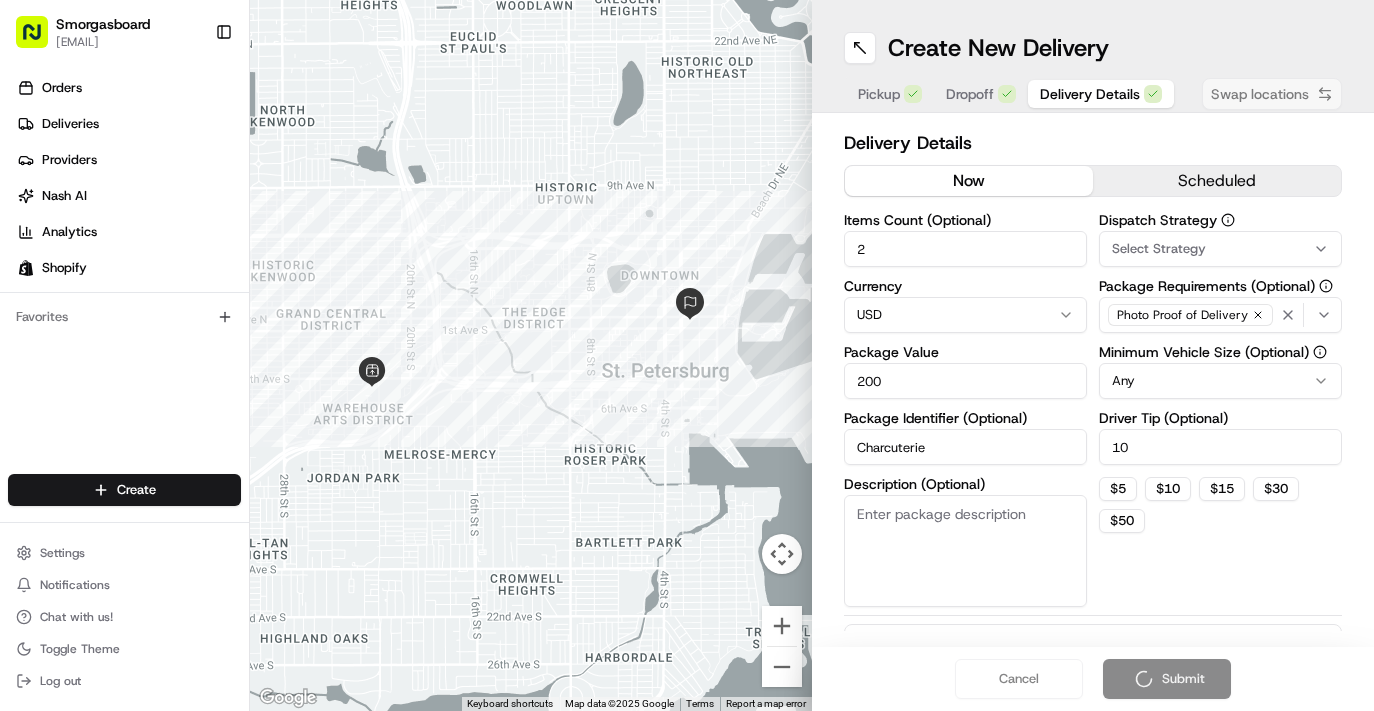 scroll, scrollTop: 0, scrollLeft: 0, axis: both 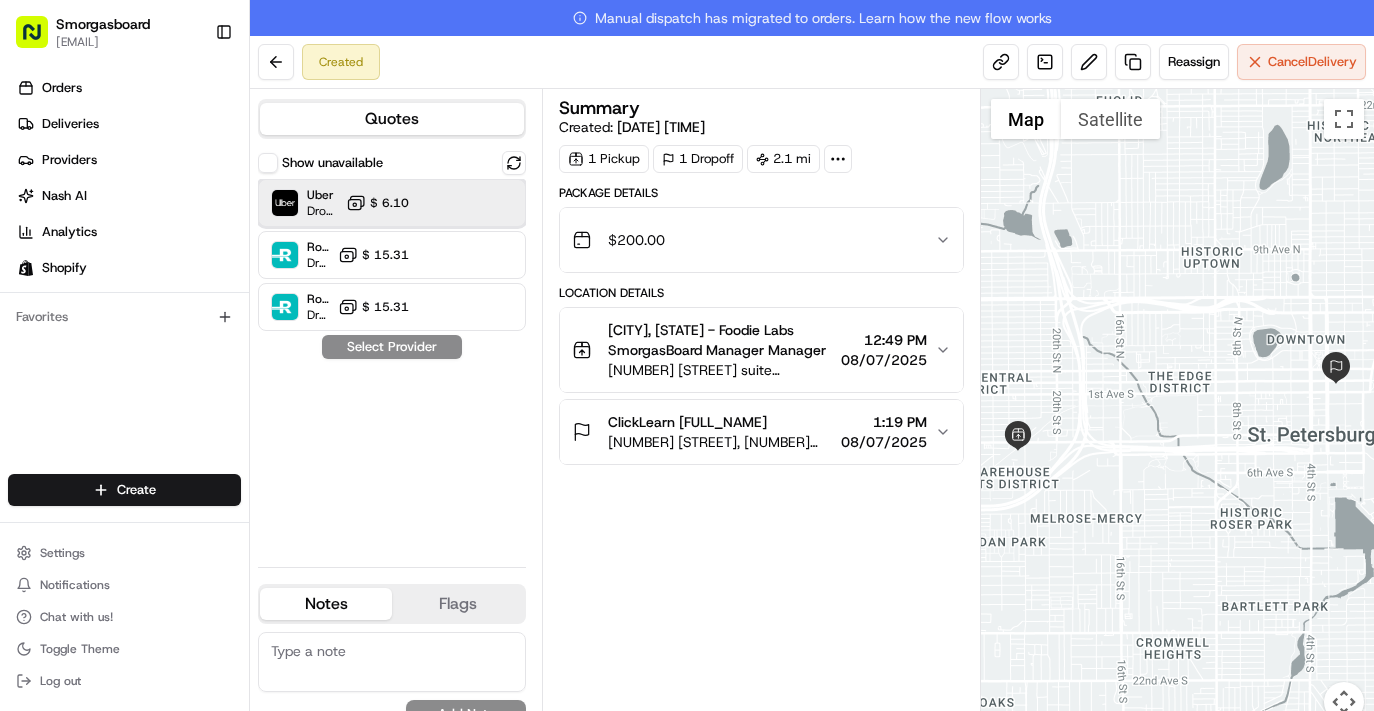 click on "Uber Dropoff ETA   27 minutes $   6.10" at bounding box center [392, 203] 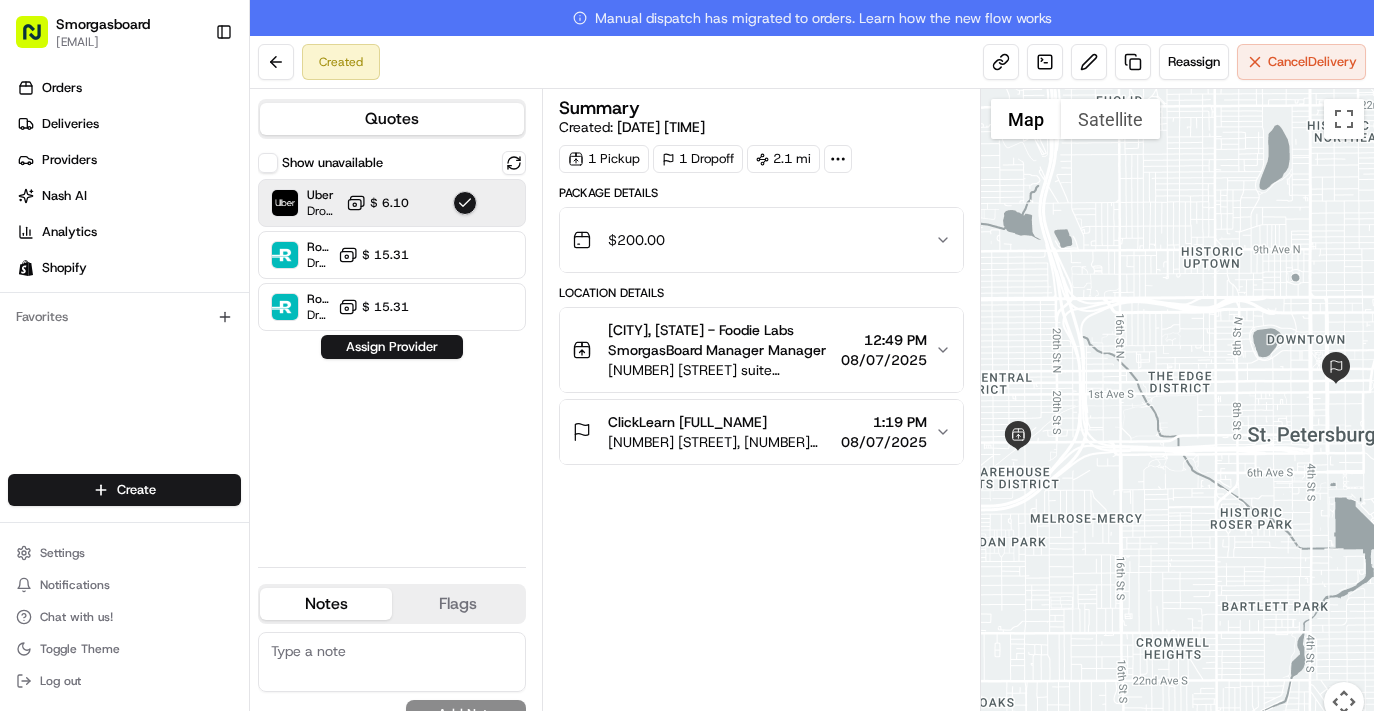 click on "Summary Created: [DATE] [TIME] 1 Pickup 1 Dropoff 2.1 mi Package Details $ 200.00 Location Details [CITY], [STATE] - Foodie Labs SmorgasBoard Manager Manager [NUMBER] [STREET] suite [NUMBER], [CITY], [STATE] [POSTAL_CODE], [COUNTRY] [TIME] [DATE] ClickLearn [FULL_NAME] [NUMBER] [STREET], [NUMBER] [STREET] Fl [NUMBER], [CITY], [STATE] [POSTAL_CODE], [COUNTRY] [TIME]" at bounding box center (761, 417) 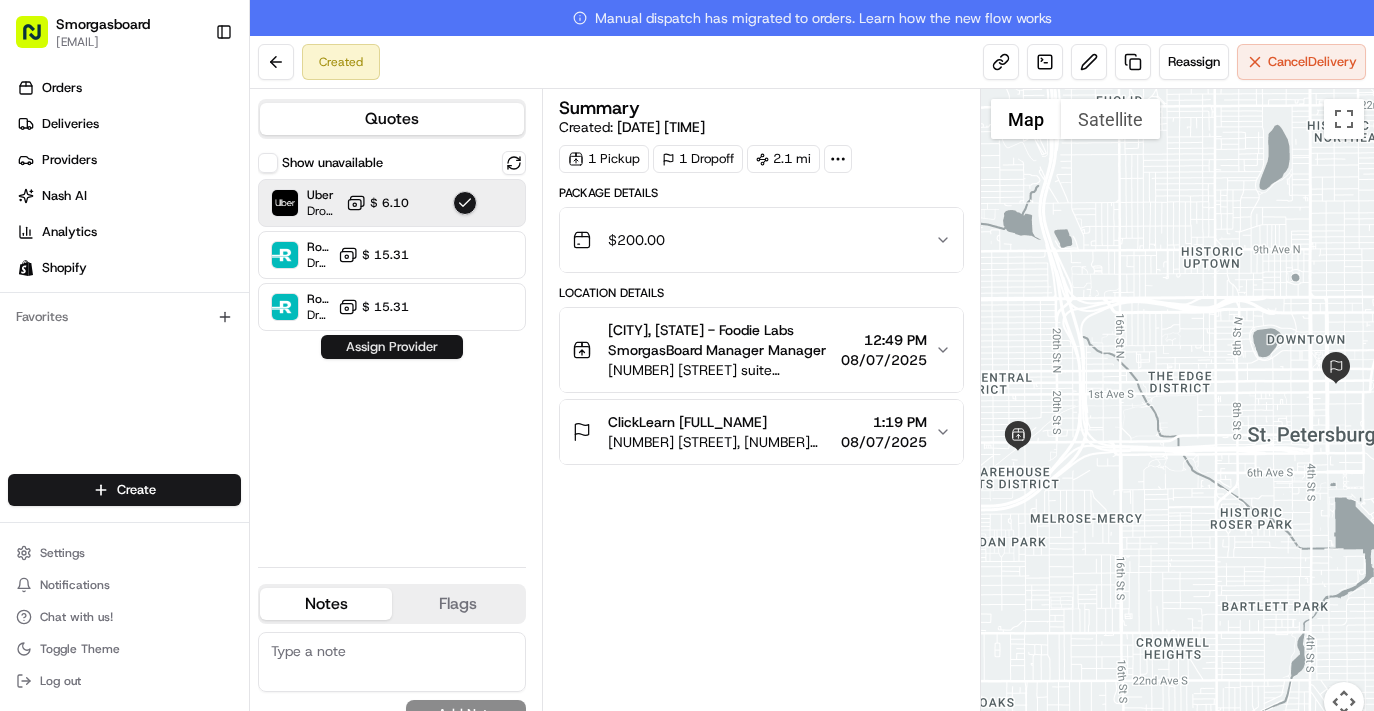 click on "Assign Provider" at bounding box center [392, 347] 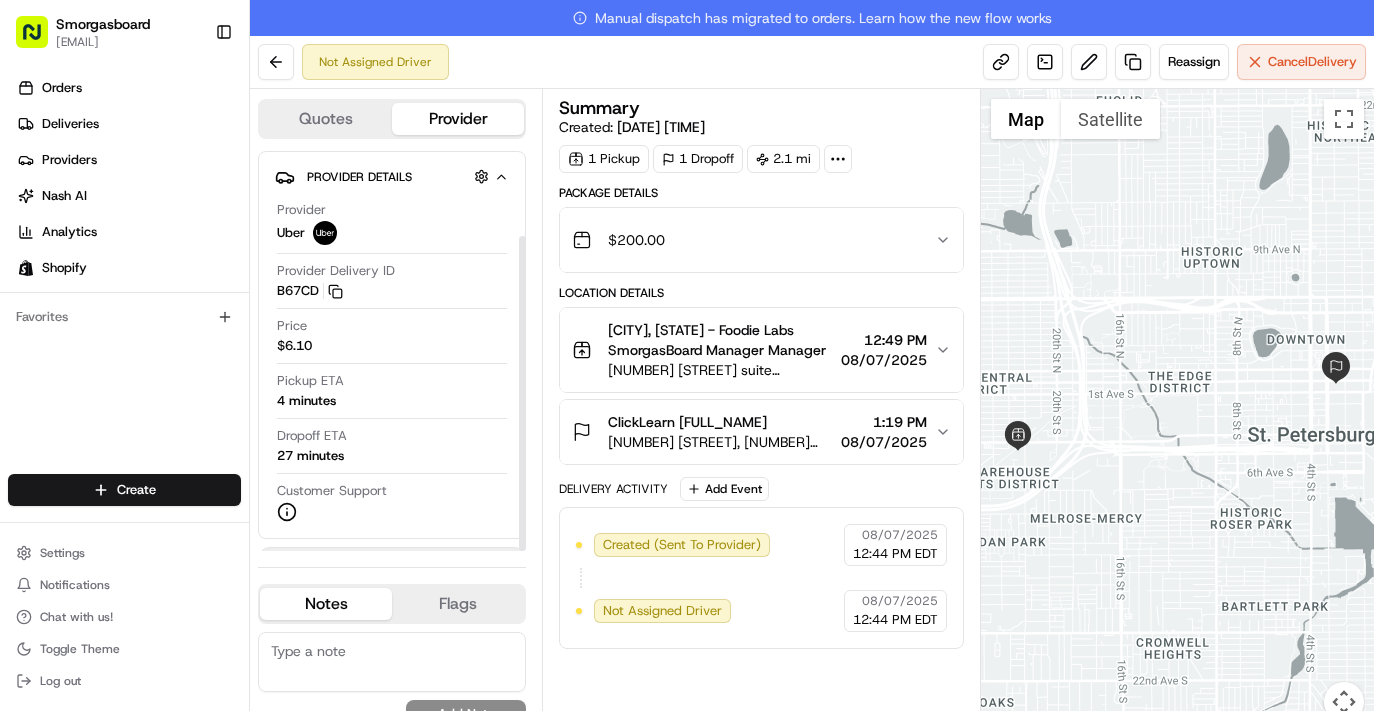 scroll, scrollTop: 108, scrollLeft: 0, axis: vertical 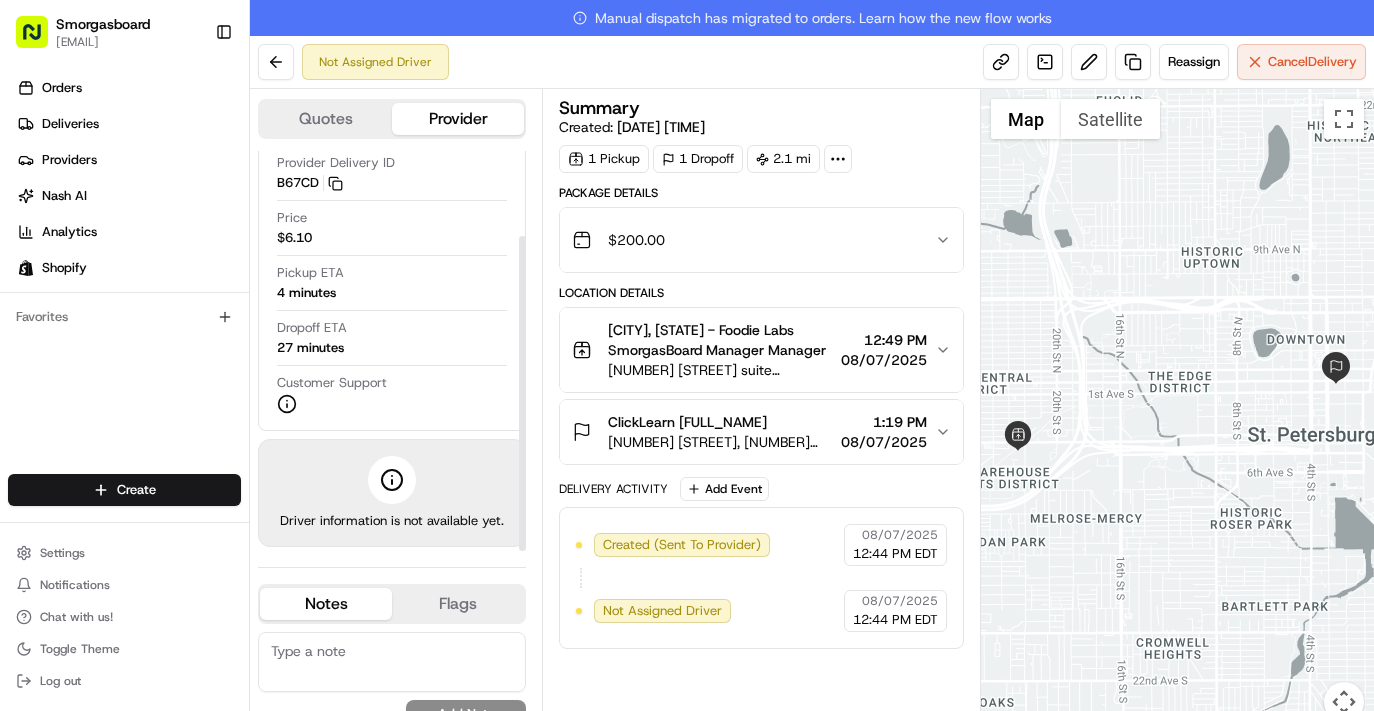 drag, startPoint x: 519, startPoint y: 429, endPoint x: 533, endPoint y: 548, distance: 119.8207 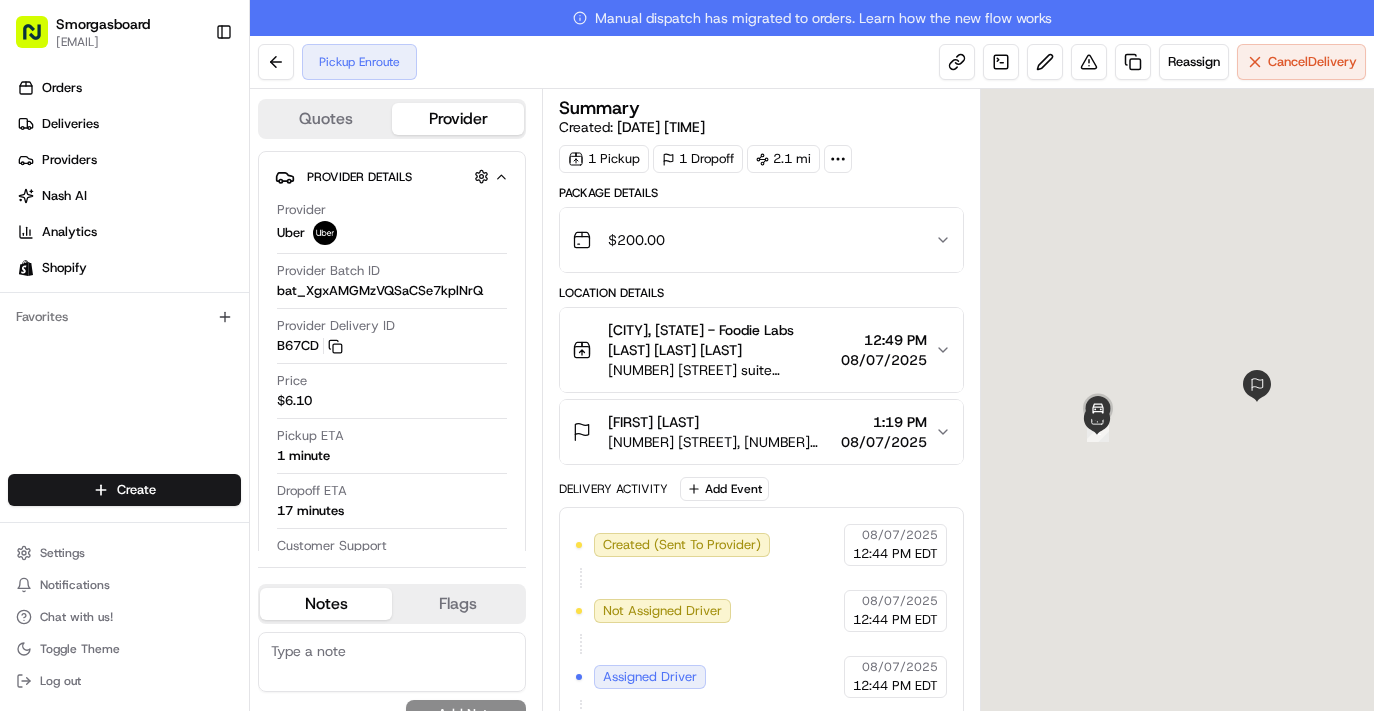 scroll, scrollTop: 0, scrollLeft: 0, axis: both 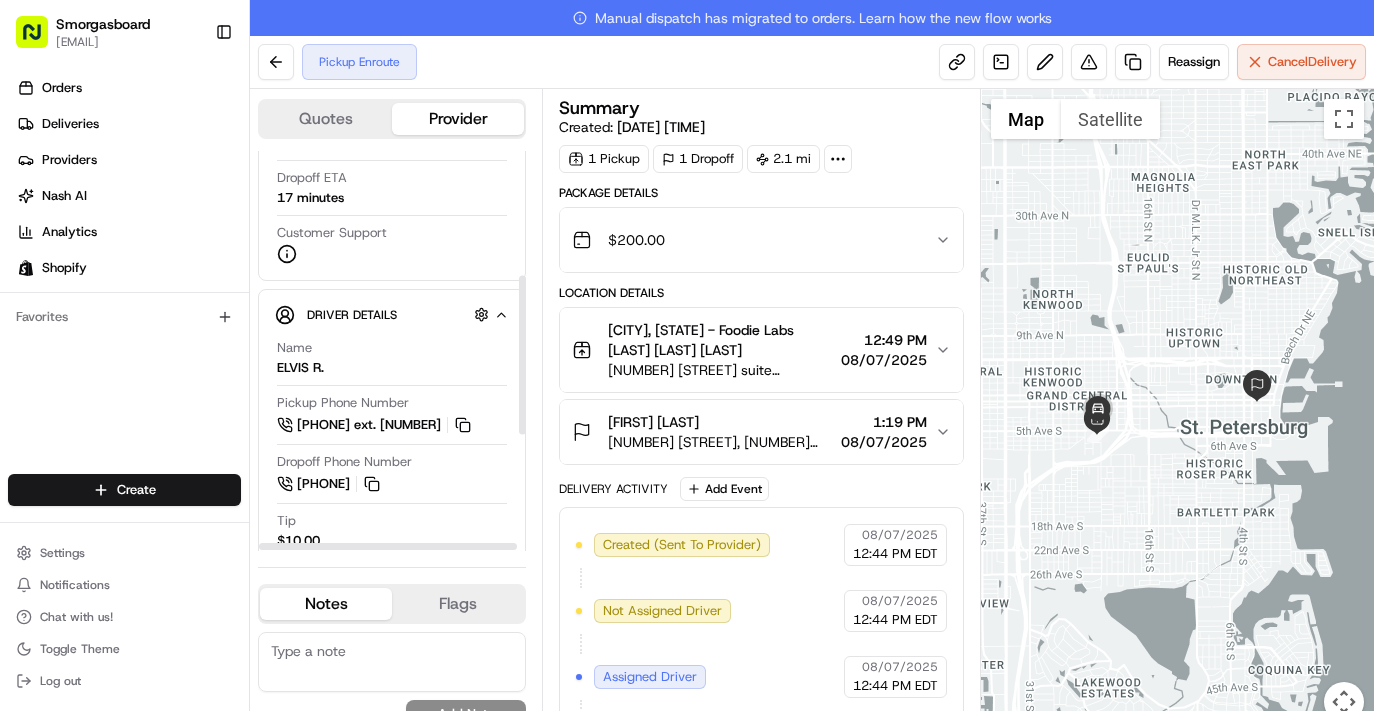 drag, startPoint x: 523, startPoint y: 285, endPoint x: 534, endPoint y: 410, distance: 125.48307 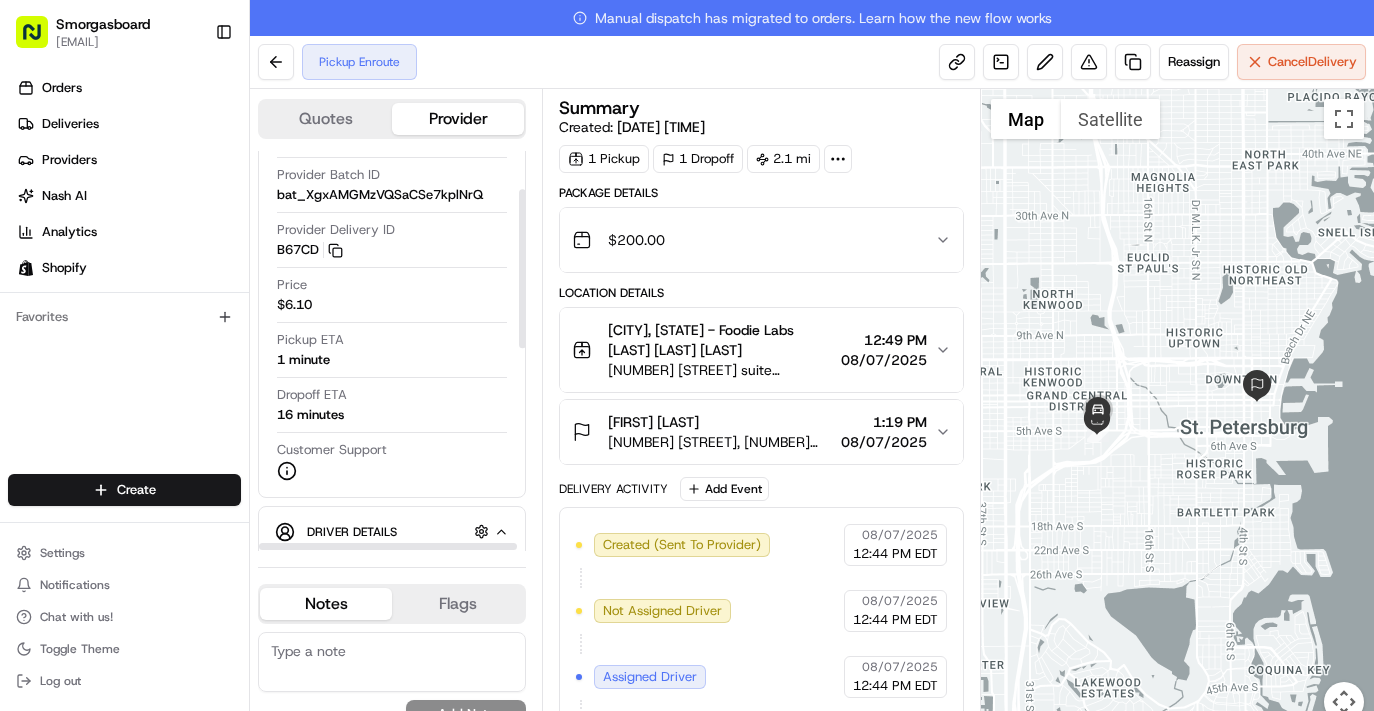 scroll, scrollTop: 94, scrollLeft: 0, axis: vertical 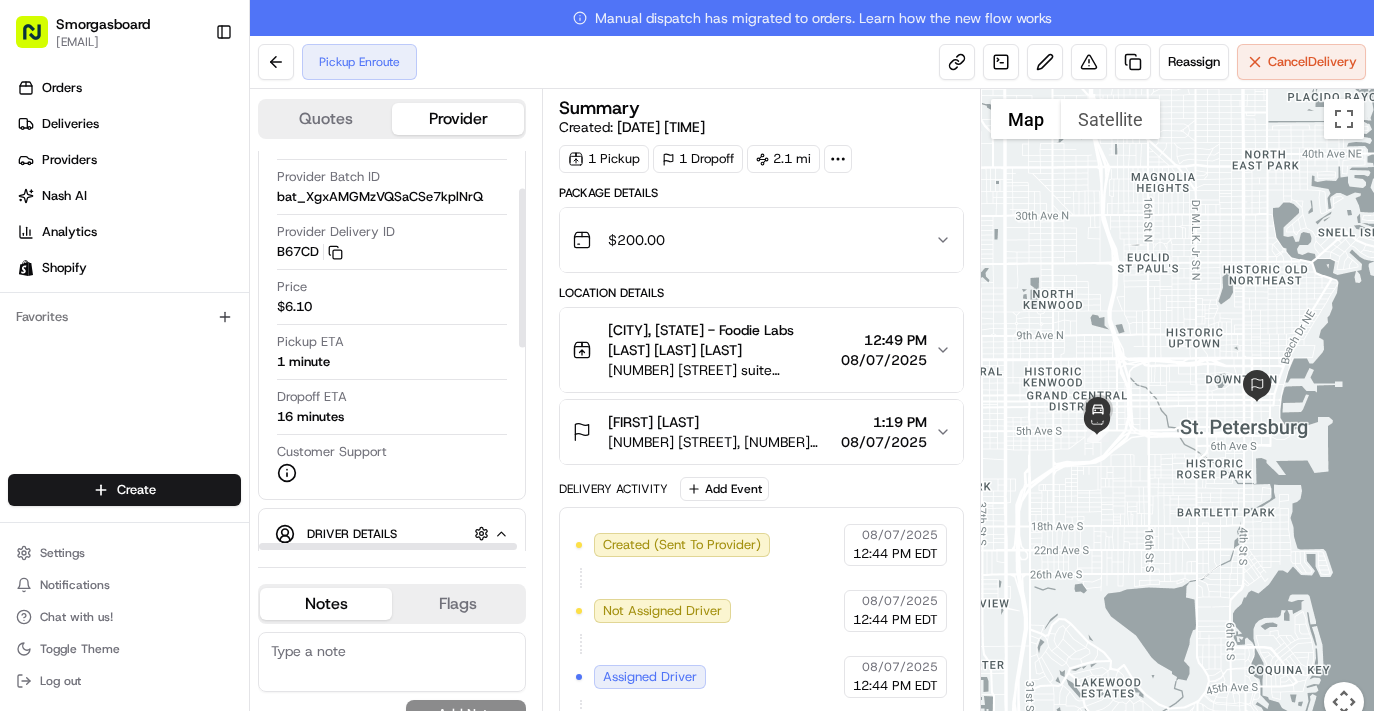 drag, startPoint x: 523, startPoint y: 349, endPoint x: 523, endPoint y: 262, distance: 87 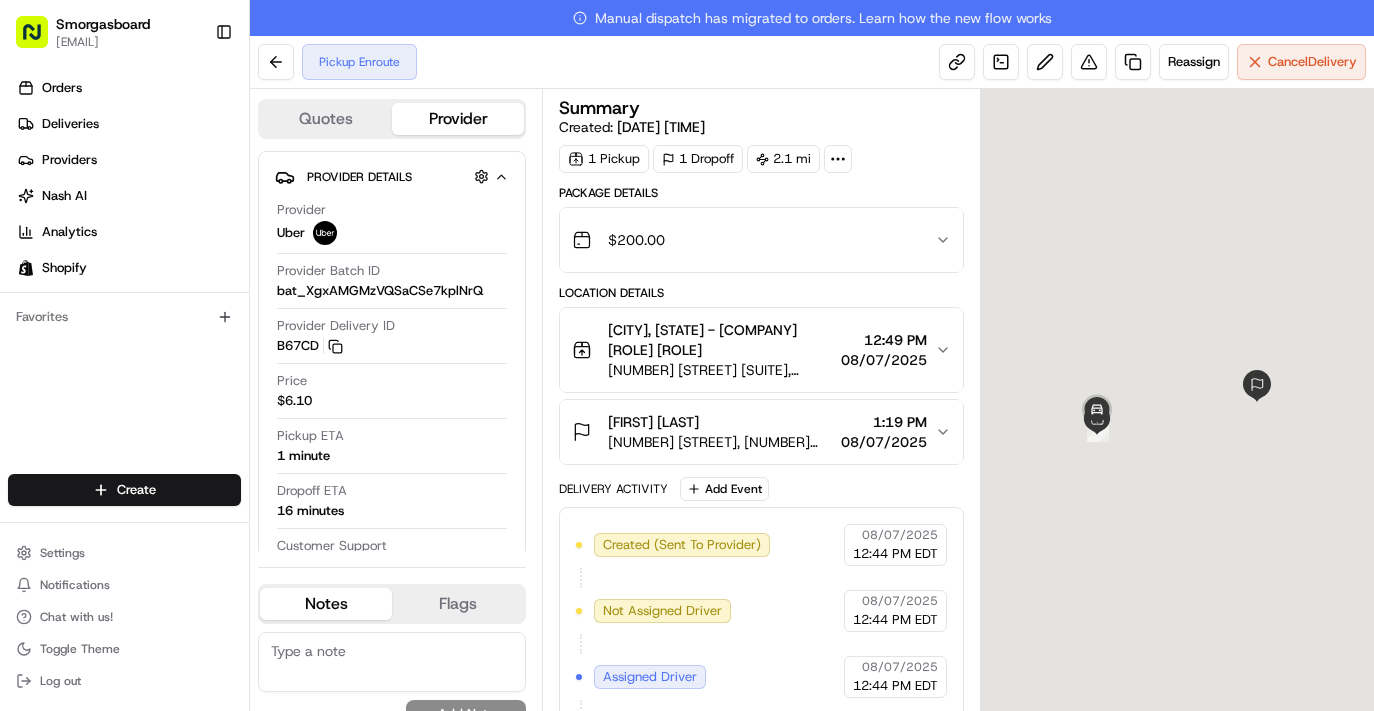 scroll, scrollTop: 0, scrollLeft: 0, axis: both 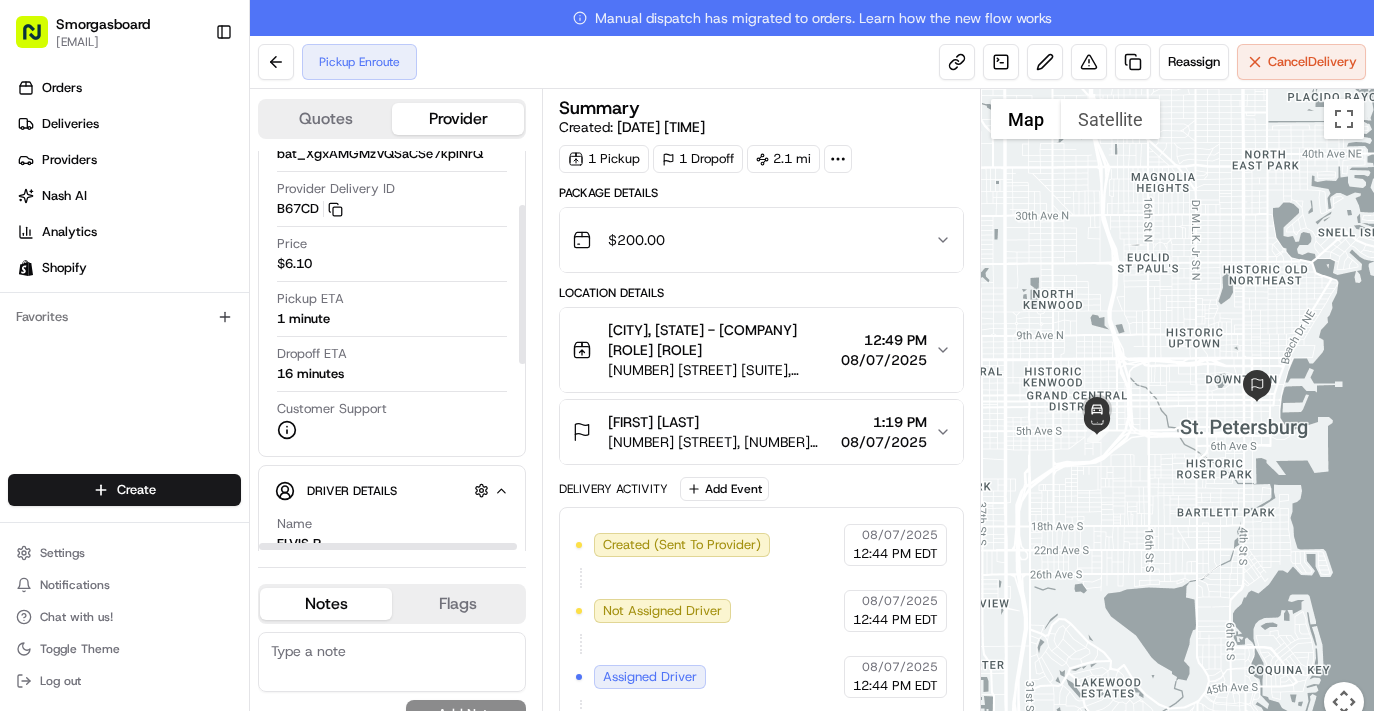 drag, startPoint x: 522, startPoint y: 284, endPoint x: 519, endPoint y: 338, distance: 54.08327 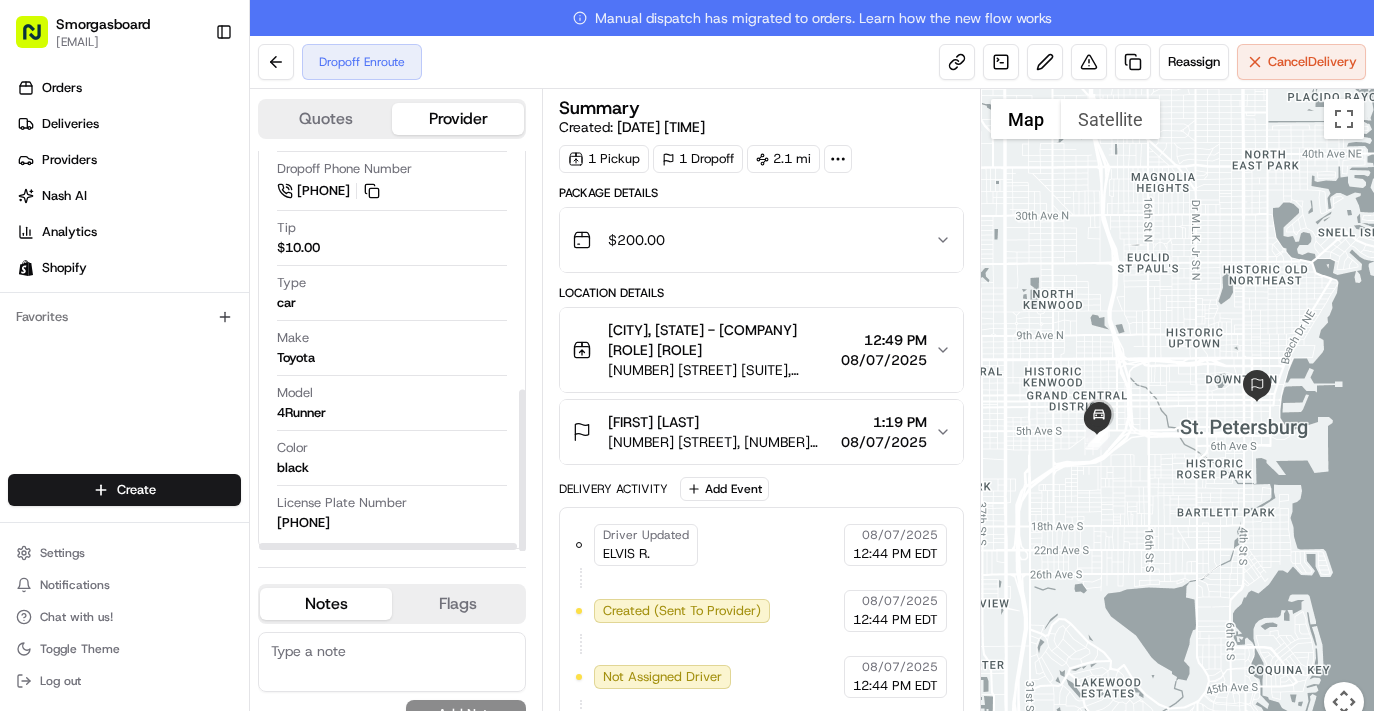 scroll, scrollTop: 590, scrollLeft: 0, axis: vertical 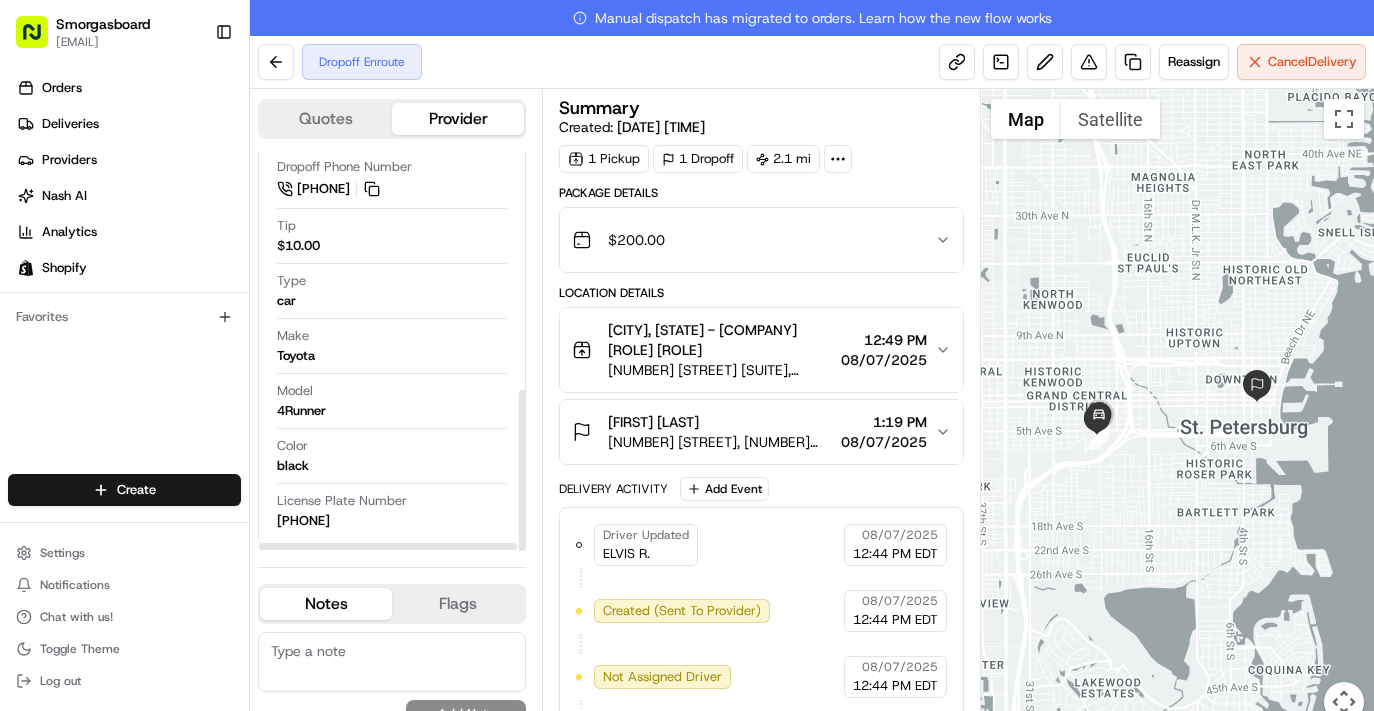 drag, startPoint x: 519, startPoint y: 313, endPoint x: 519, endPoint y: 514, distance: 201 